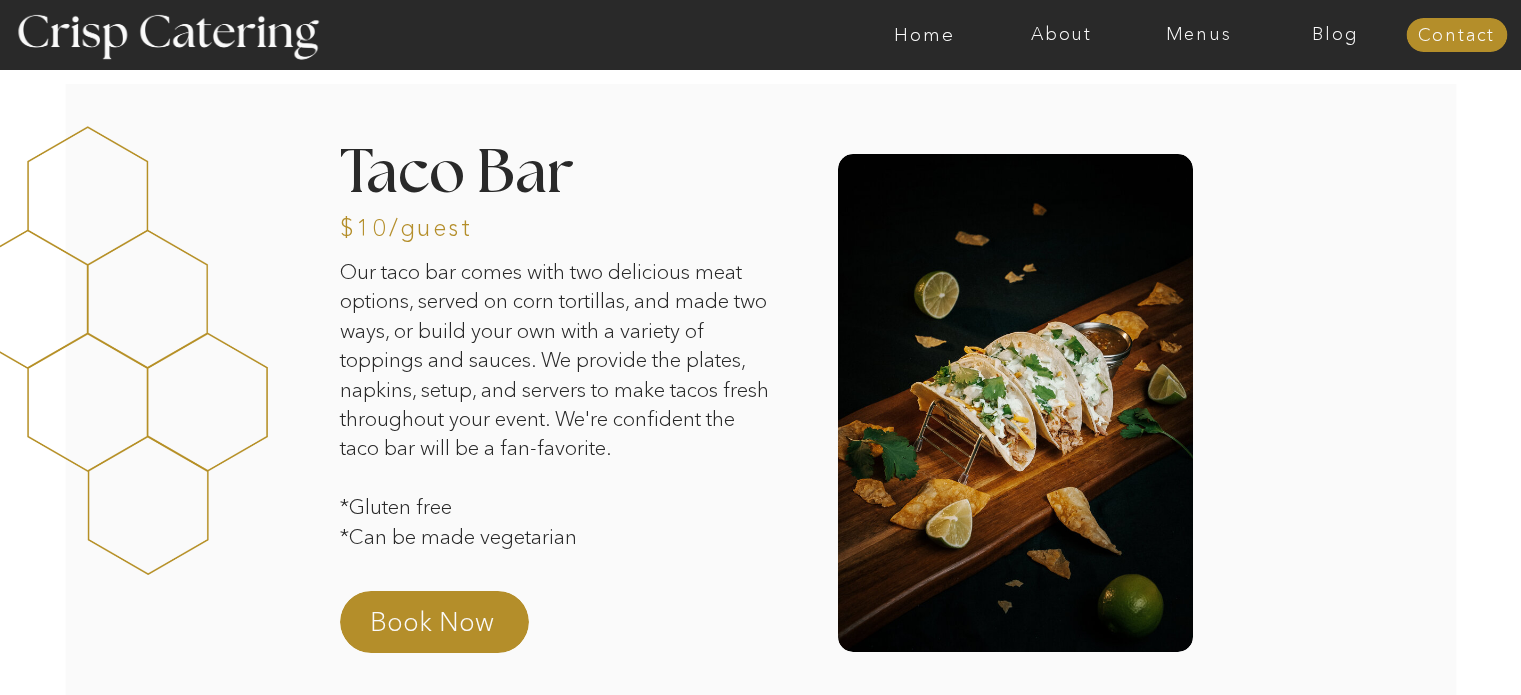 scroll, scrollTop: 0, scrollLeft: 0, axis: both 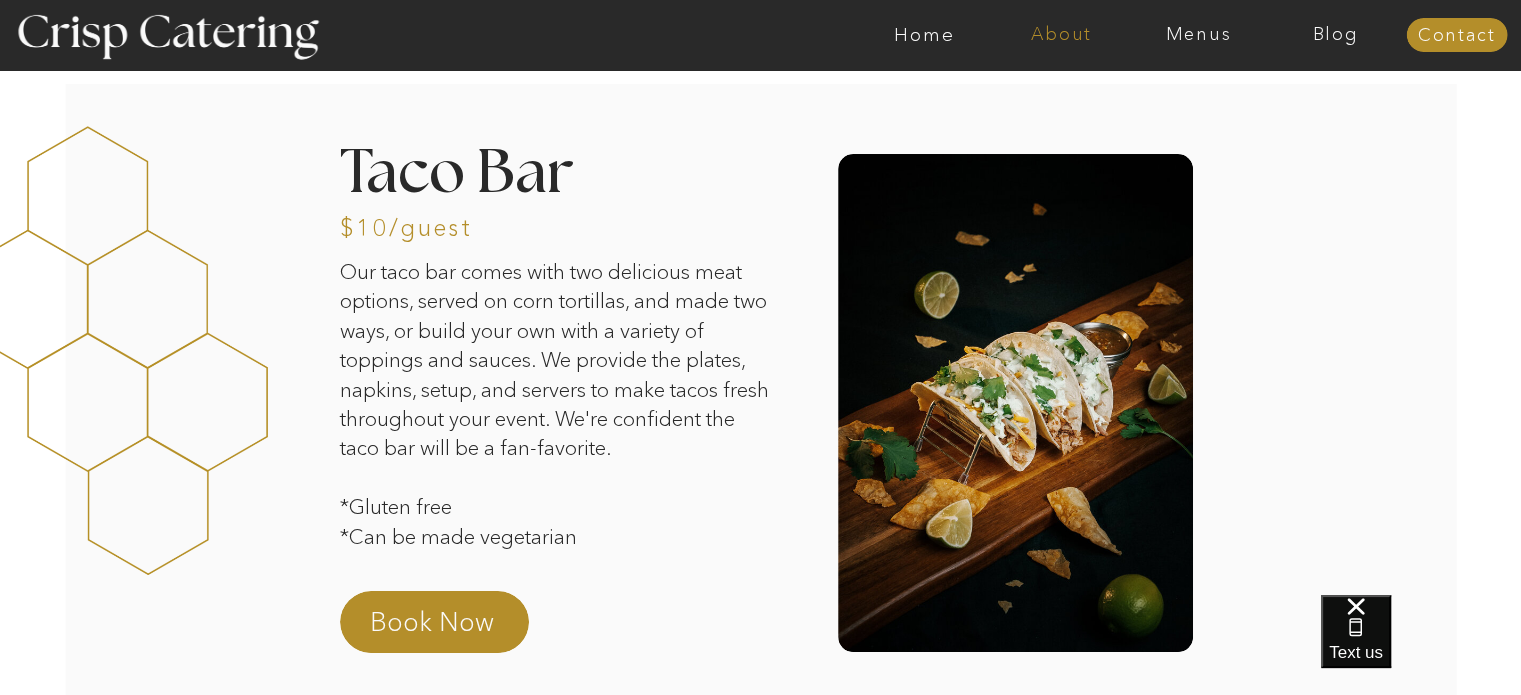click on "About" at bounding box center (1061, 35) 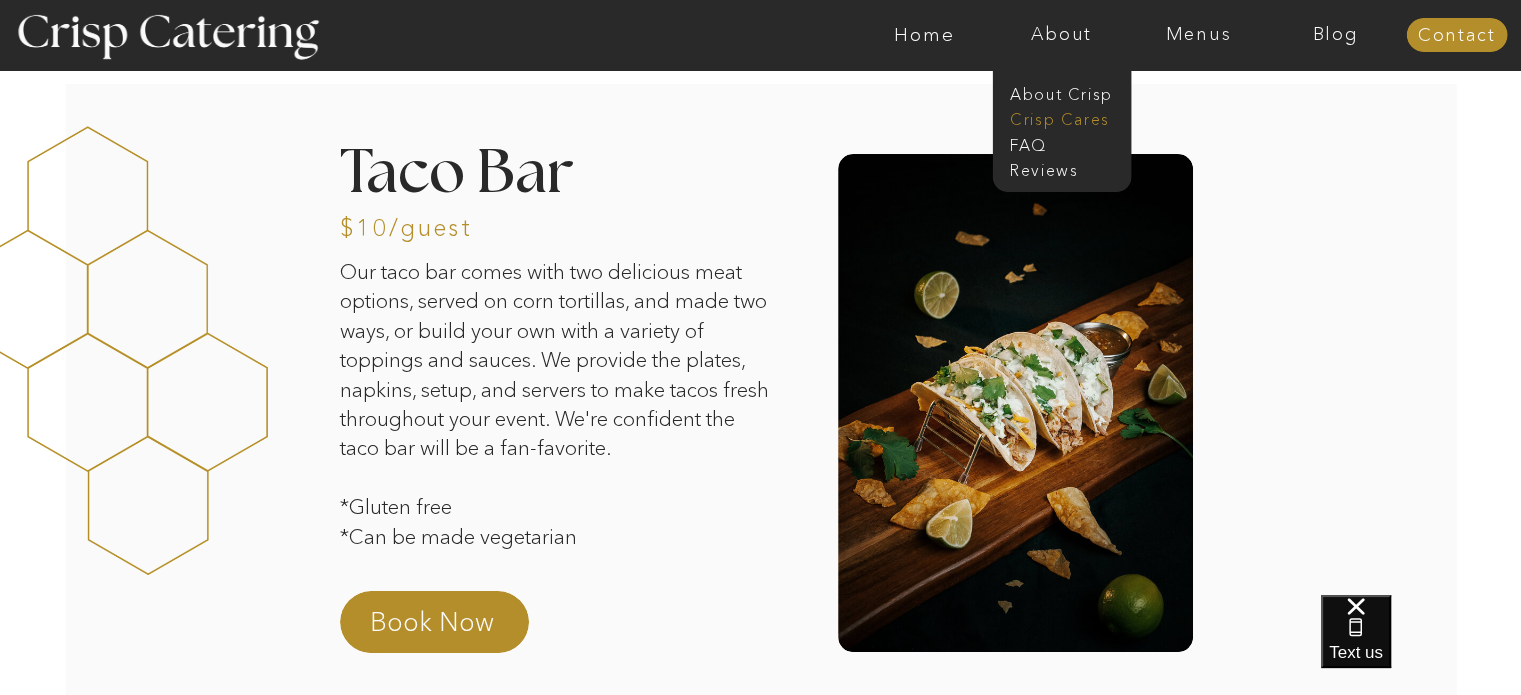 click on "Crisp Cares" at bounding box center (1067, 117) 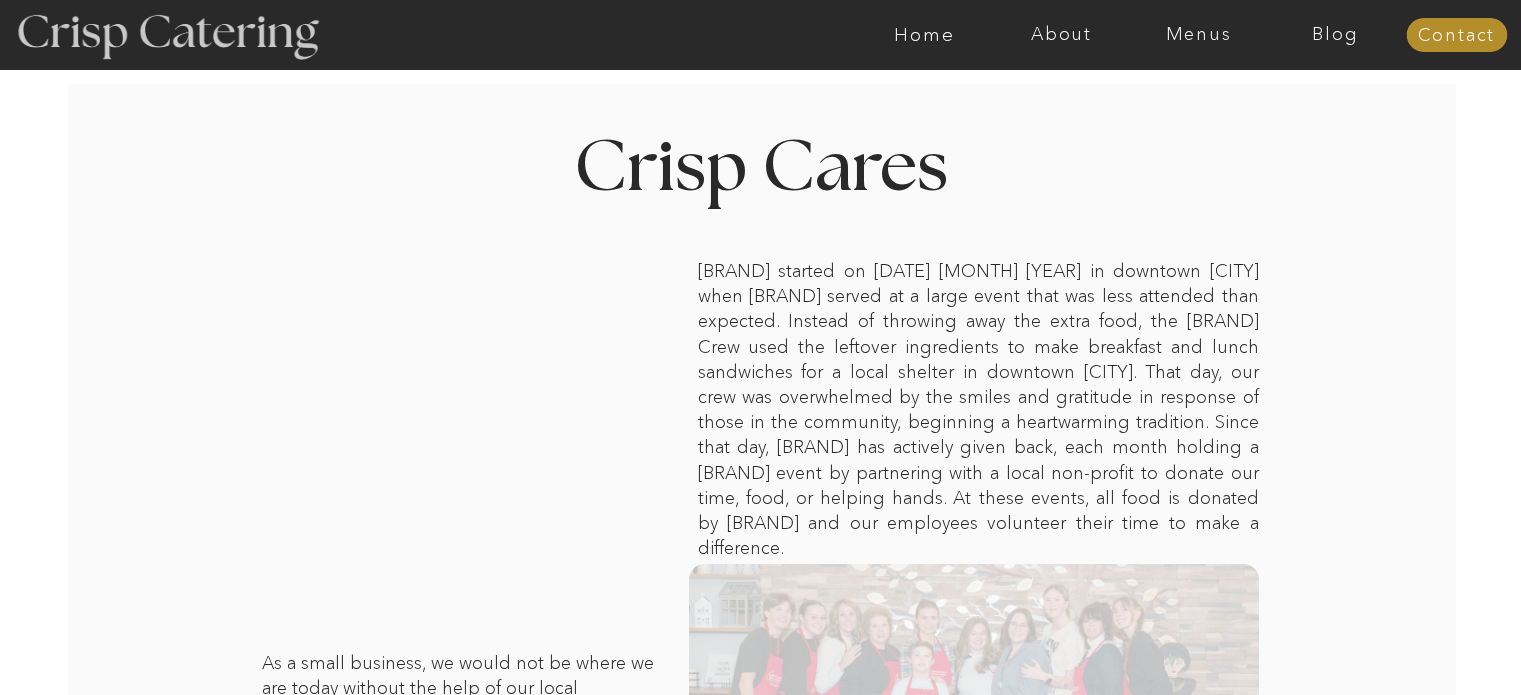 scroll, scrollTop: 0, scrollLeft: 0, axis: both 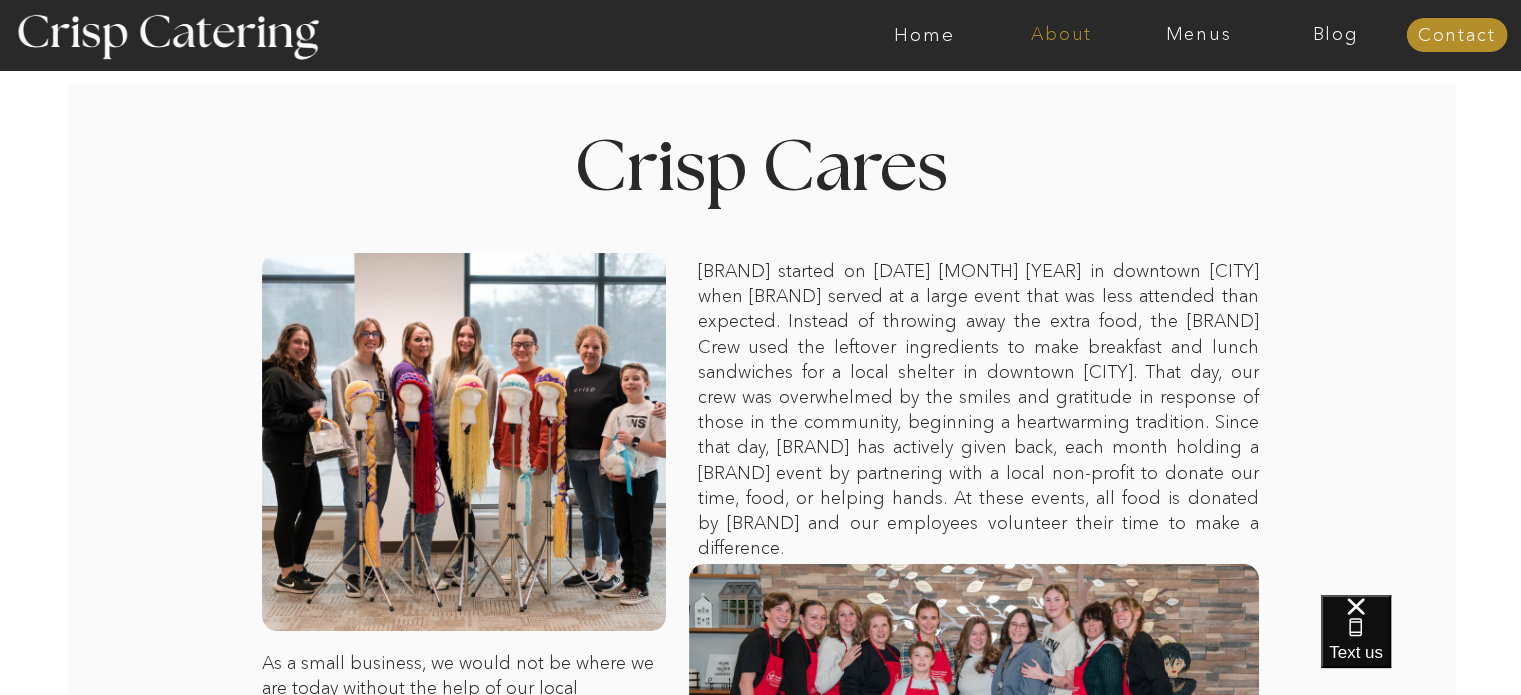 click on "About" at bounding box center (1061, 35) 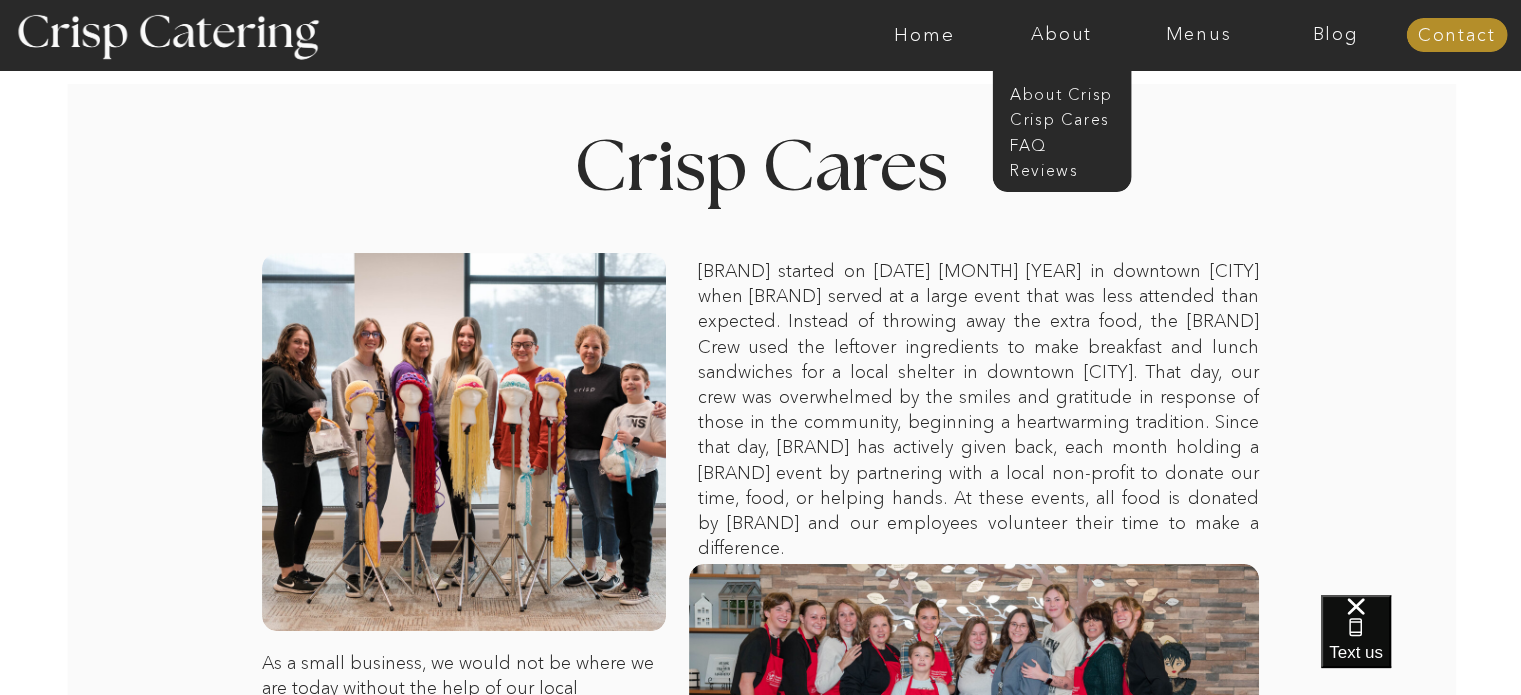 click at bounding box center (1061, 121) 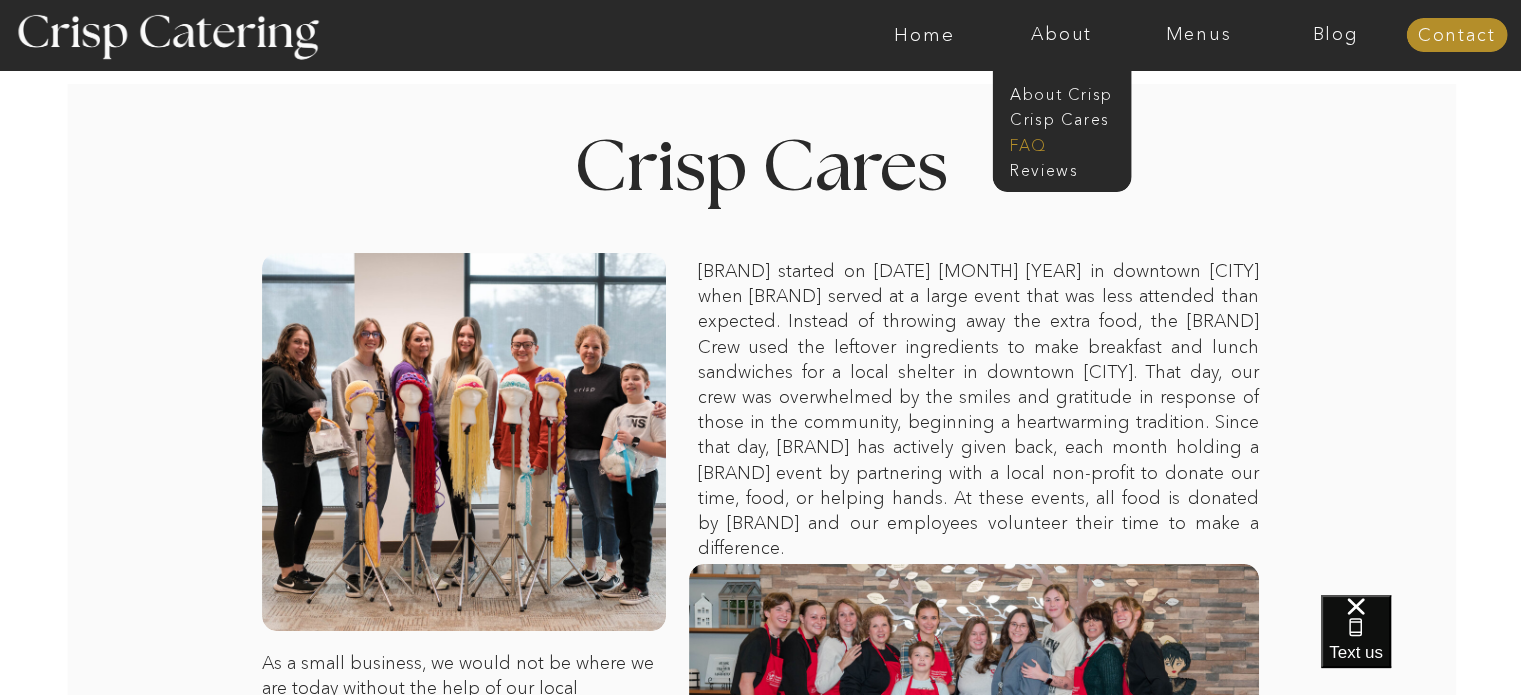 click on "faq" at bounding box center [1060, 143] 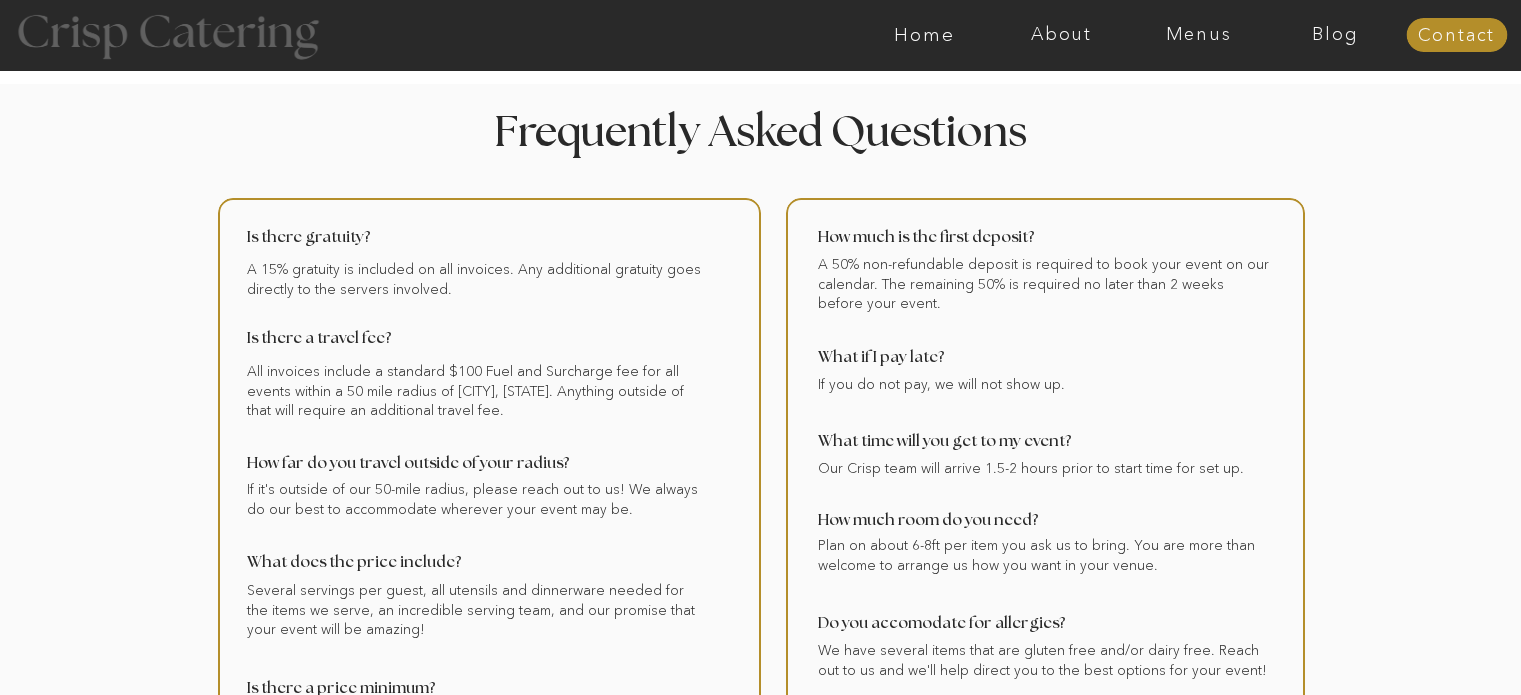 scroll, scrollTop: 0, scrollLeft: 0, axis: both 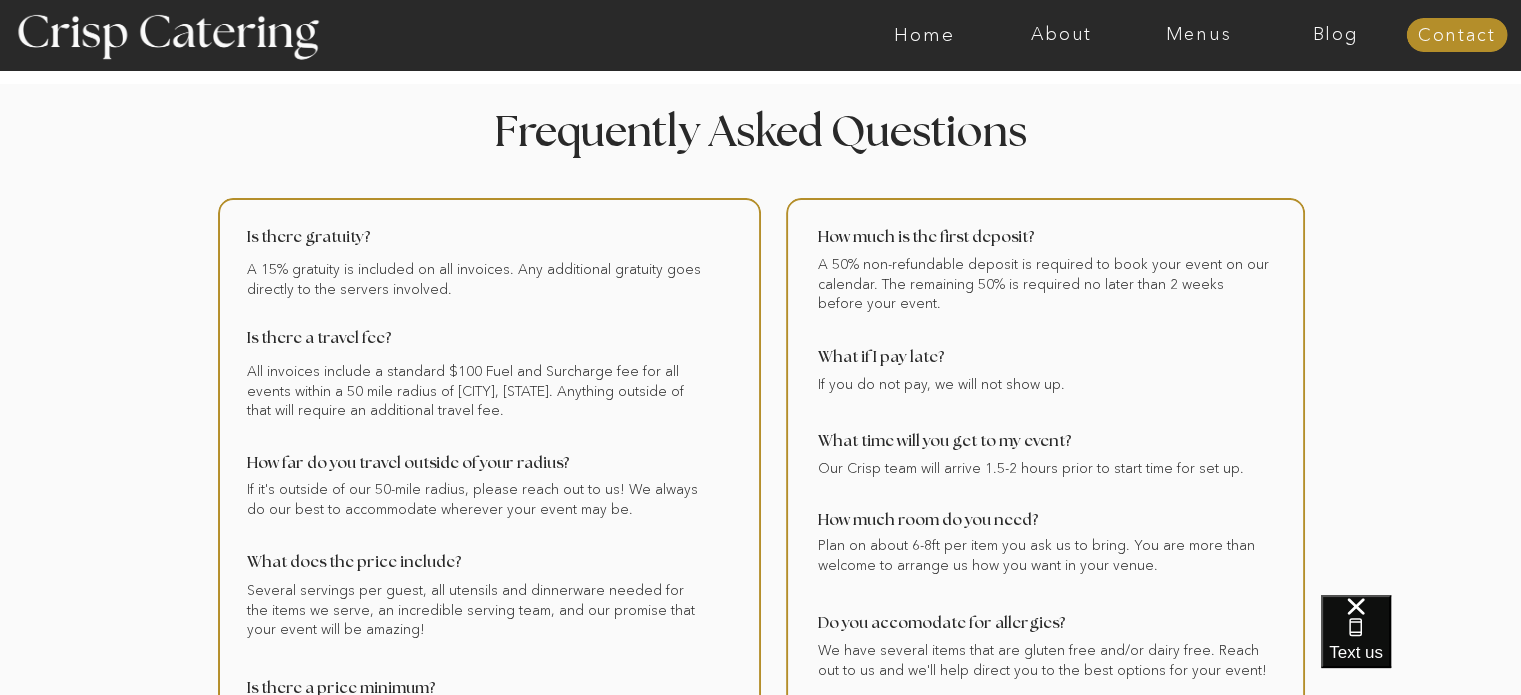 click at bounding box center (839, 35) 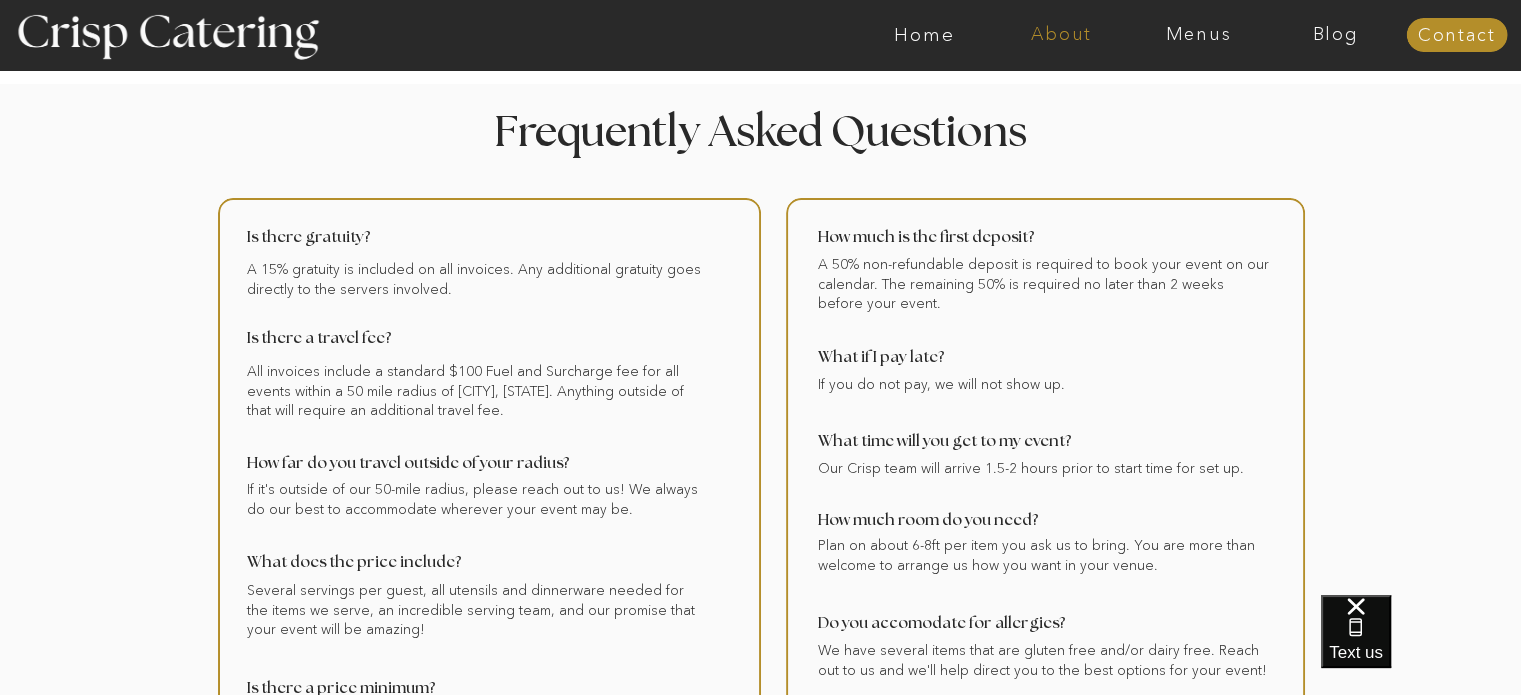 click on "About" at bounding box center (1061, 35) 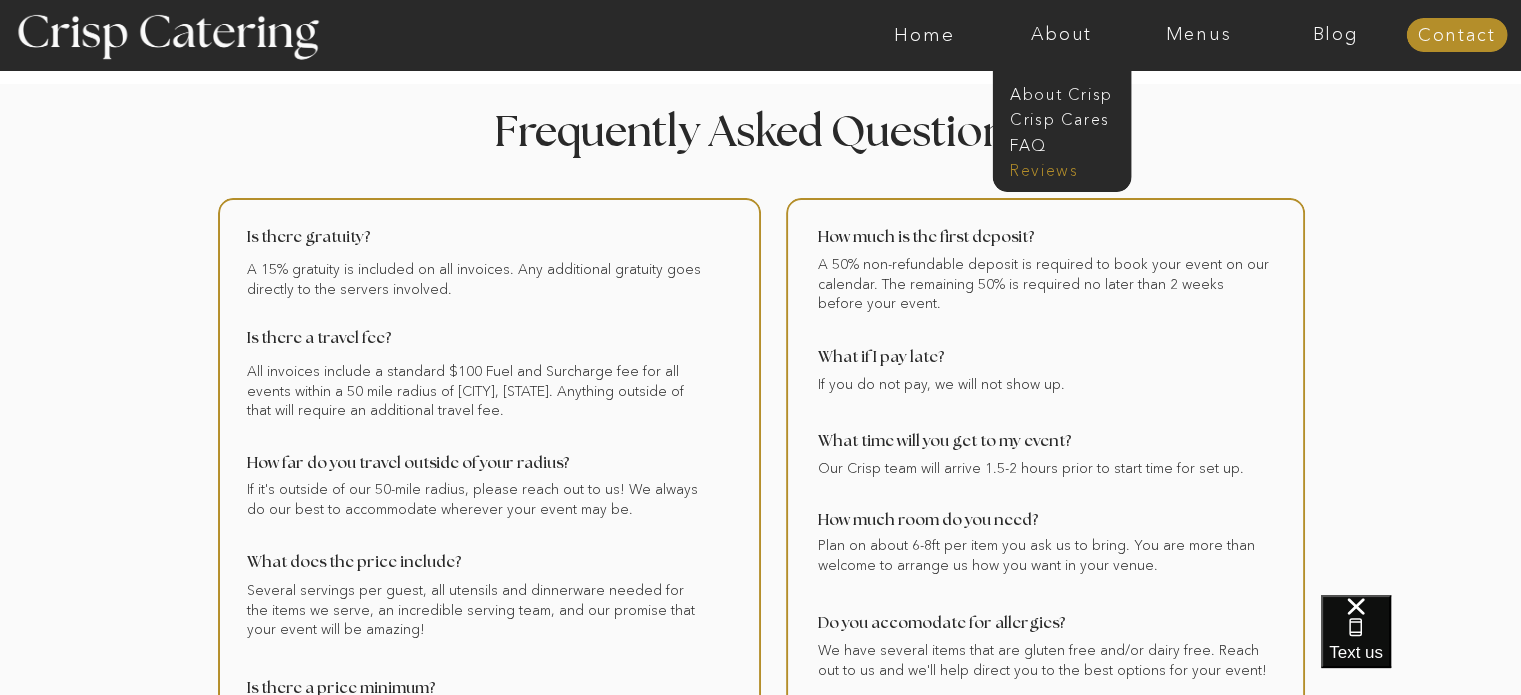 click on "Reviews" at bounding box center (1060, 168) 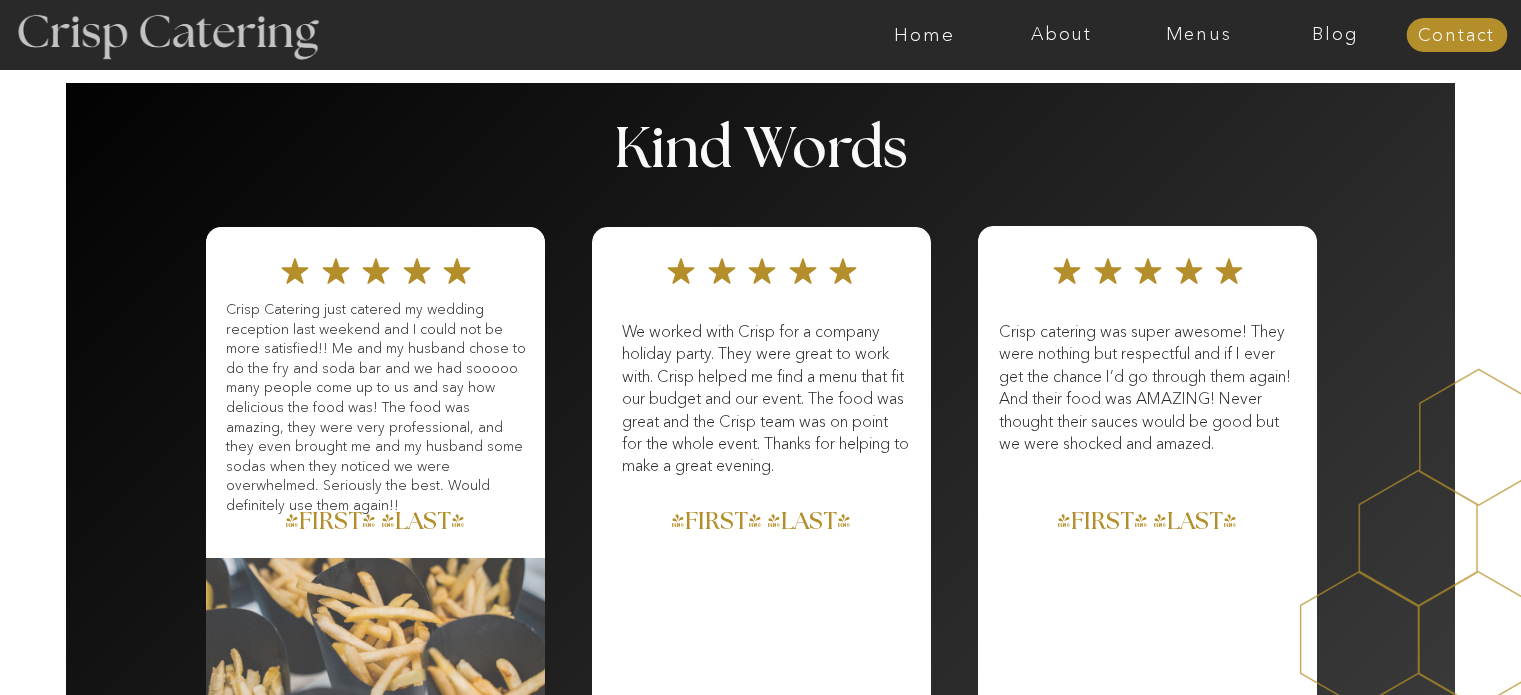 scroll, scrollTop: 0, scrollLeft: 0, axis: both 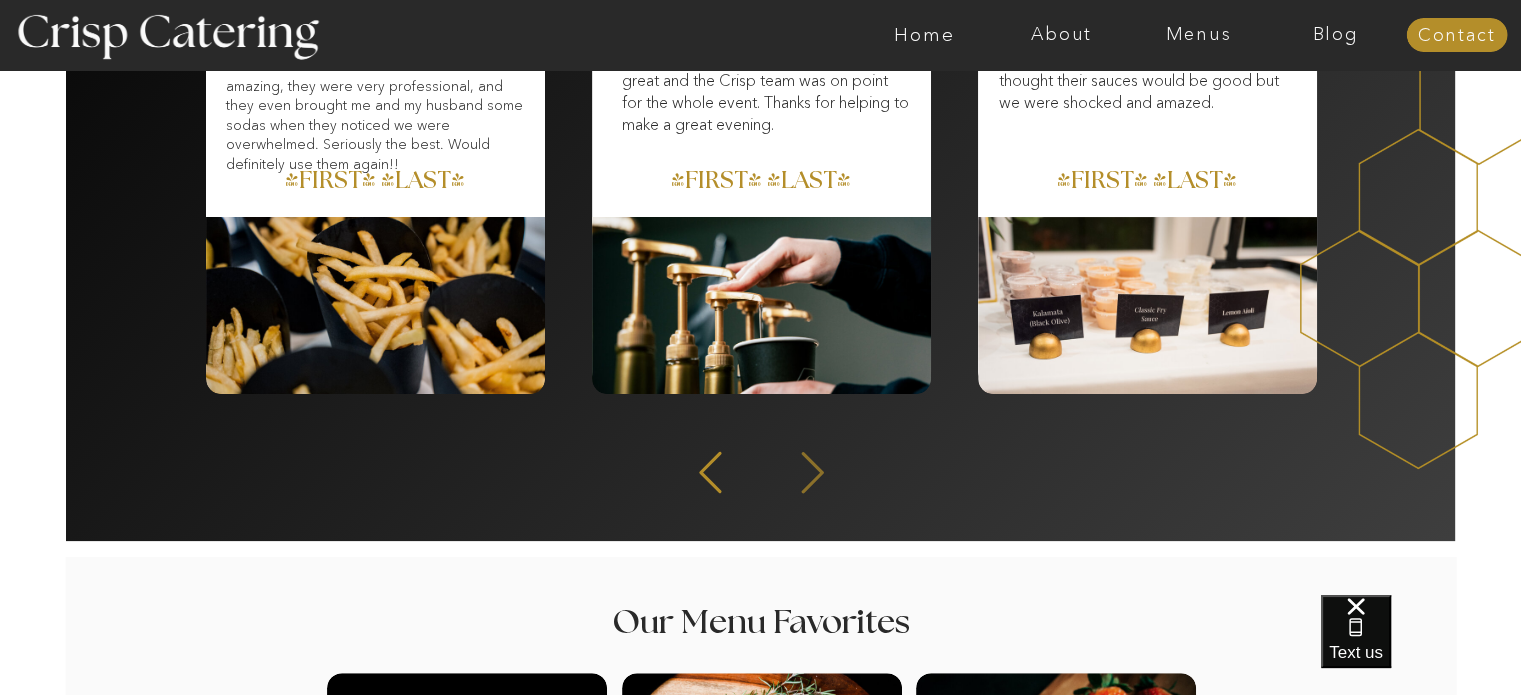 click at bounding box center (812, 472) 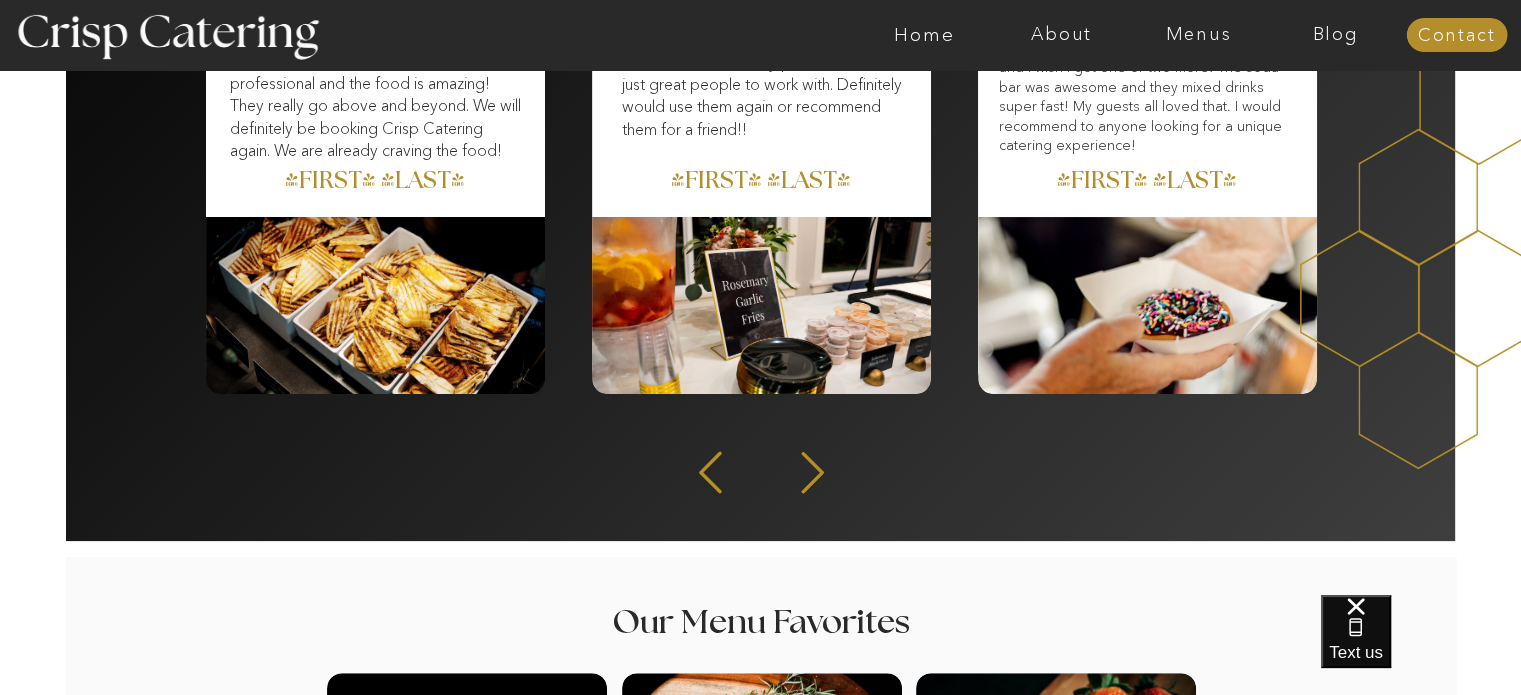 click at bounding box center [812, 472] 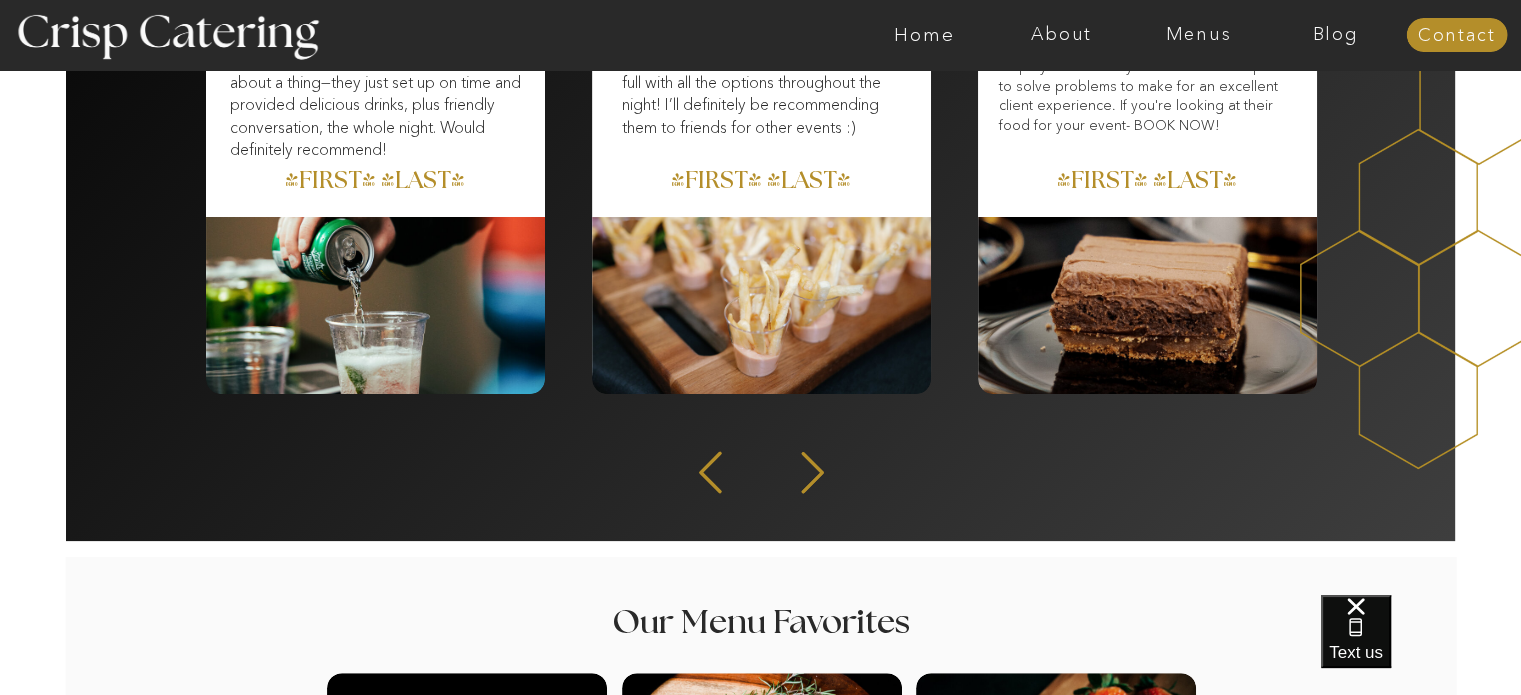 click at bounding box center (812, 472) 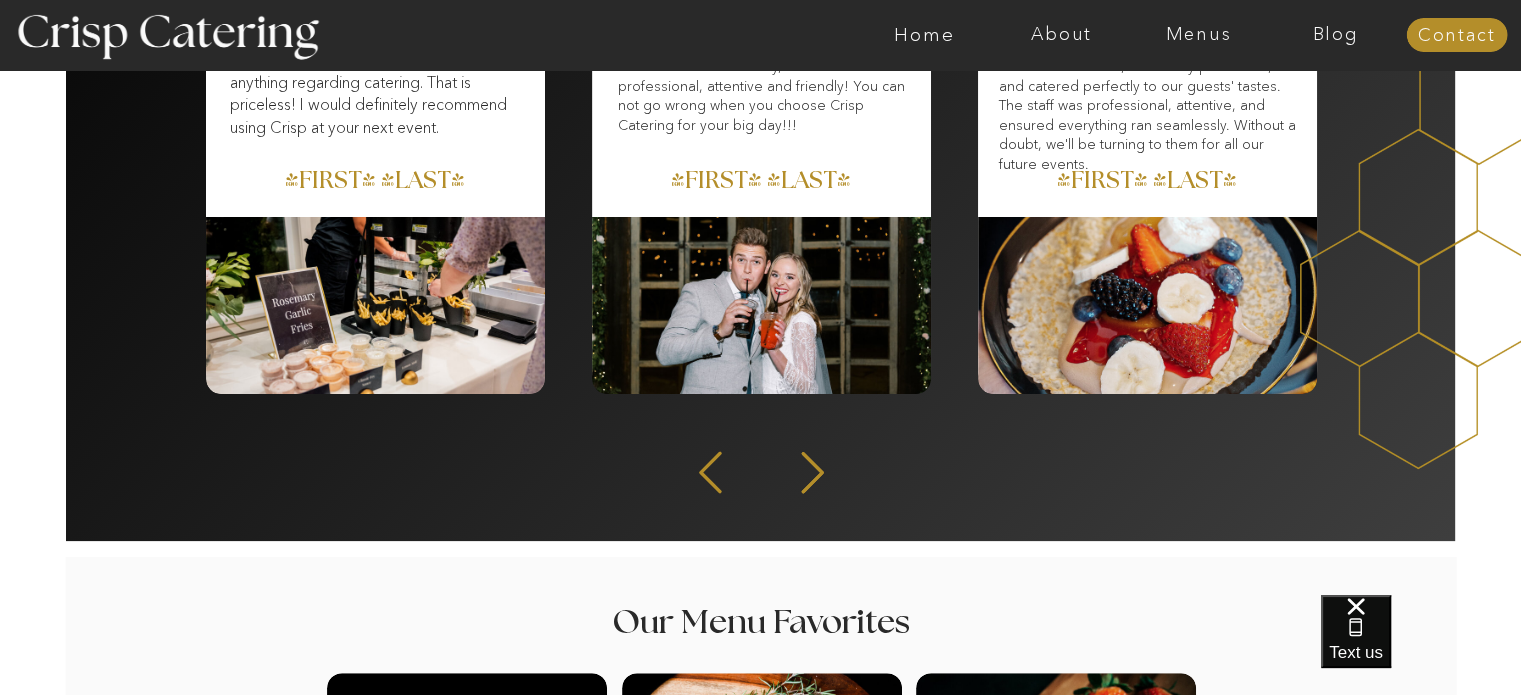 click at bounding box center (710, 472) 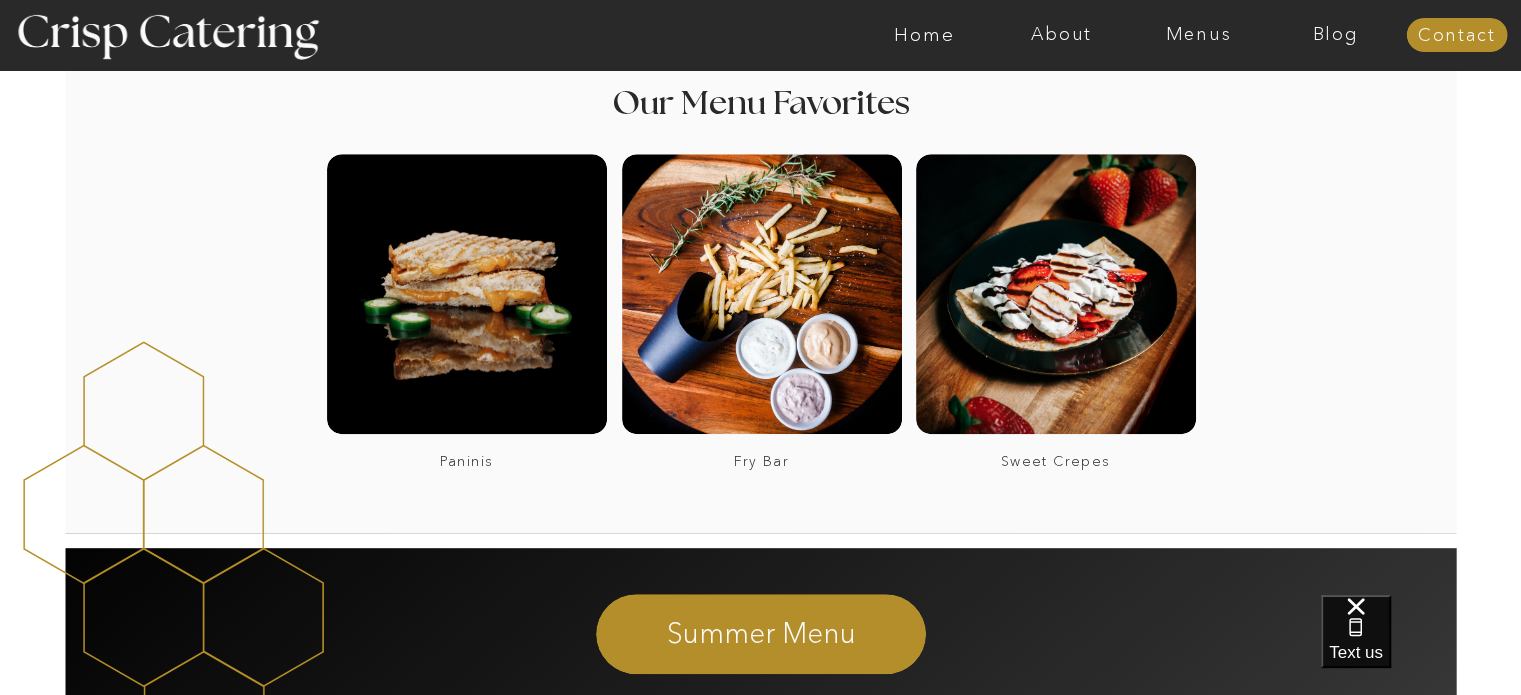 scroll, scrollTop: 781, scrollLeft: 0, axis: vertical 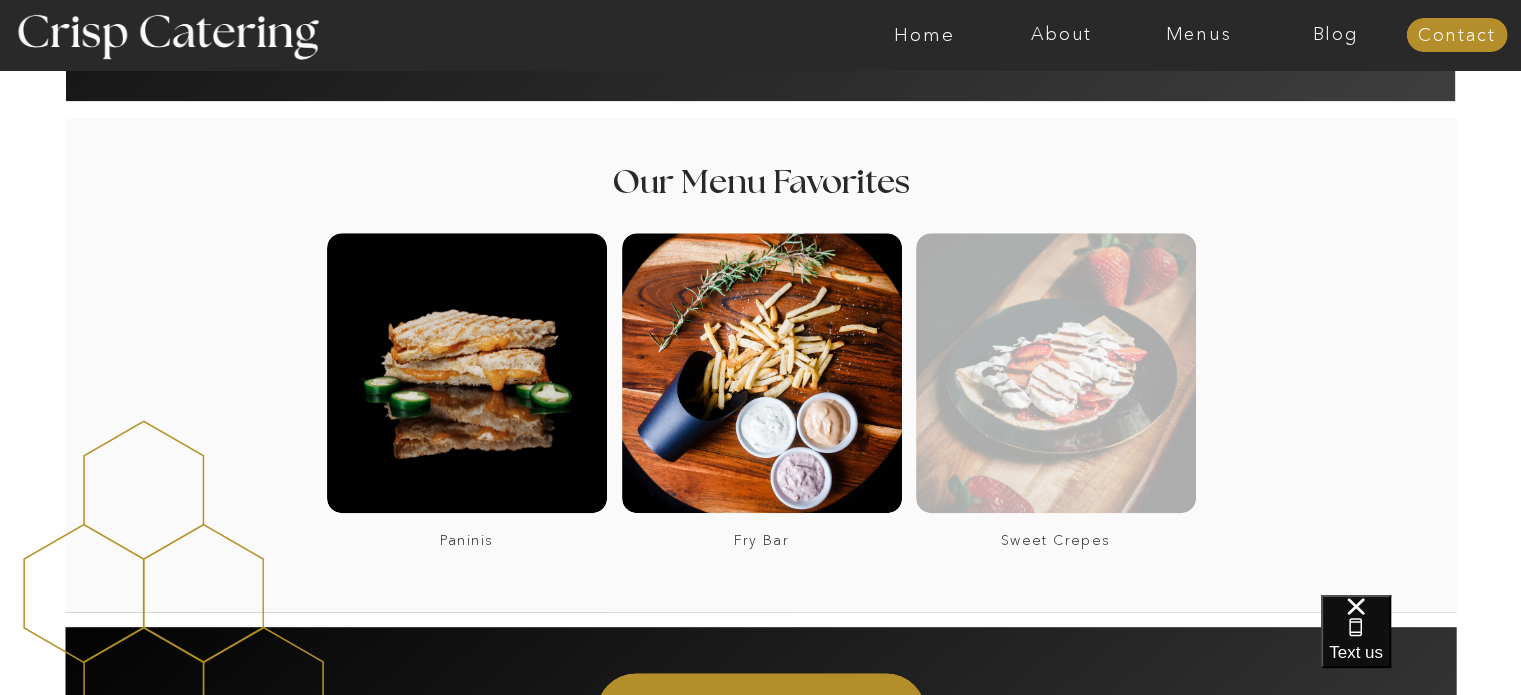click at bounding box center (1056, 373) 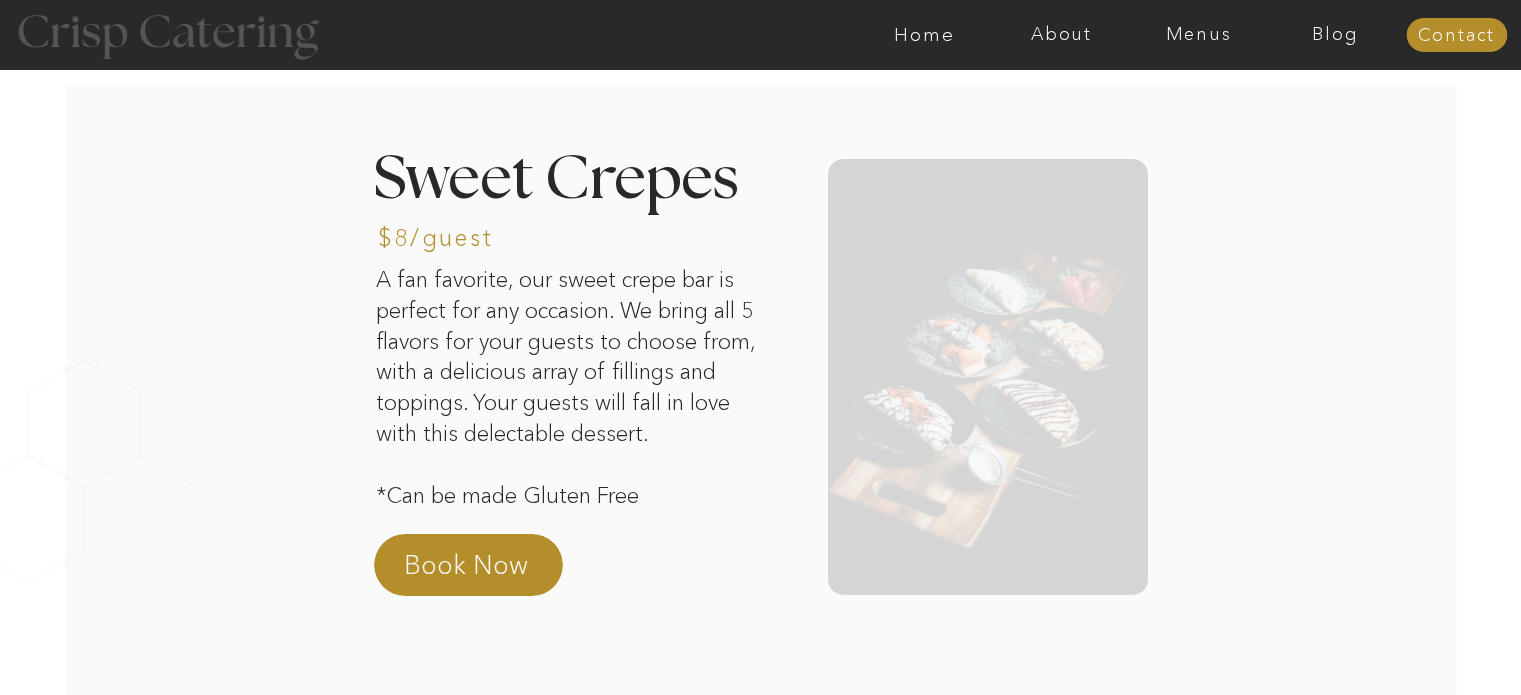 scroll, scrollTop: 0, scrollLeft: 0, axis: both 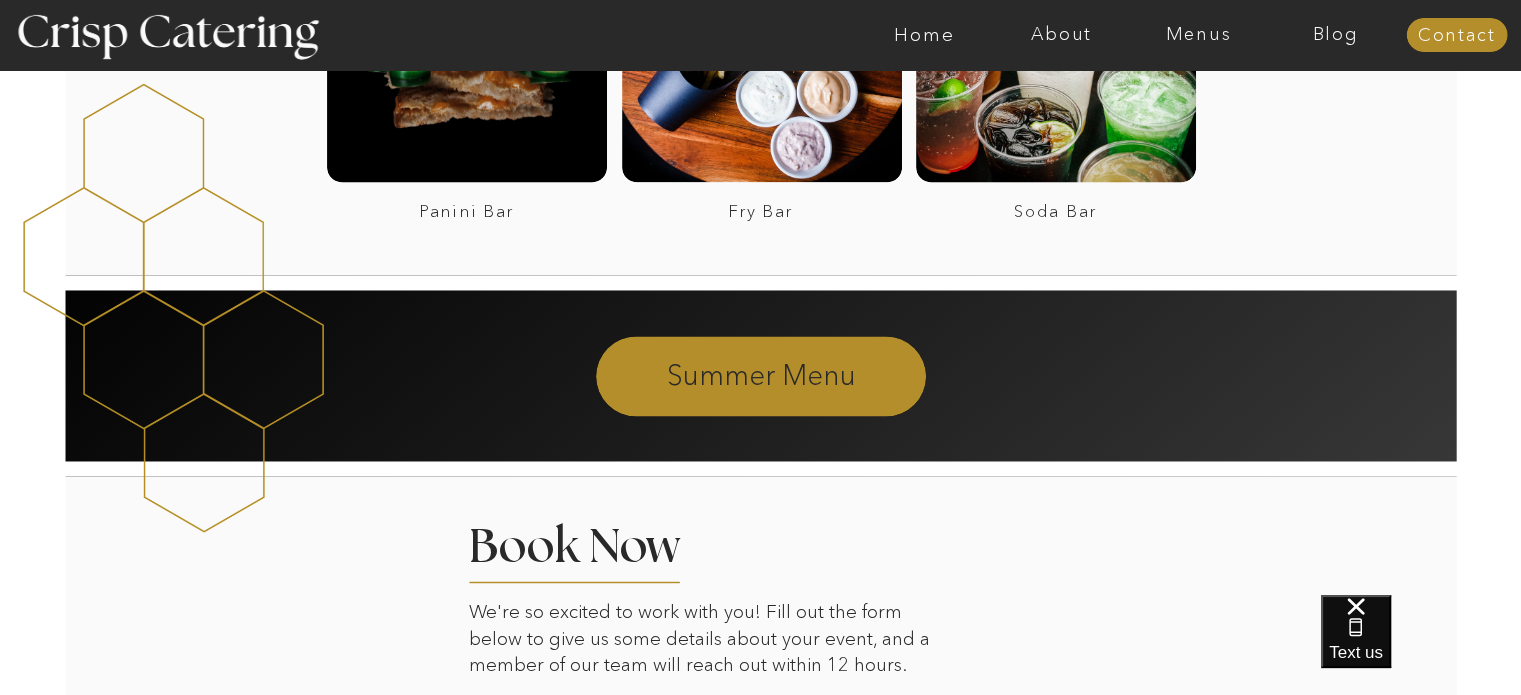 click on "Summer Menu" at bounding box center (761, 374) 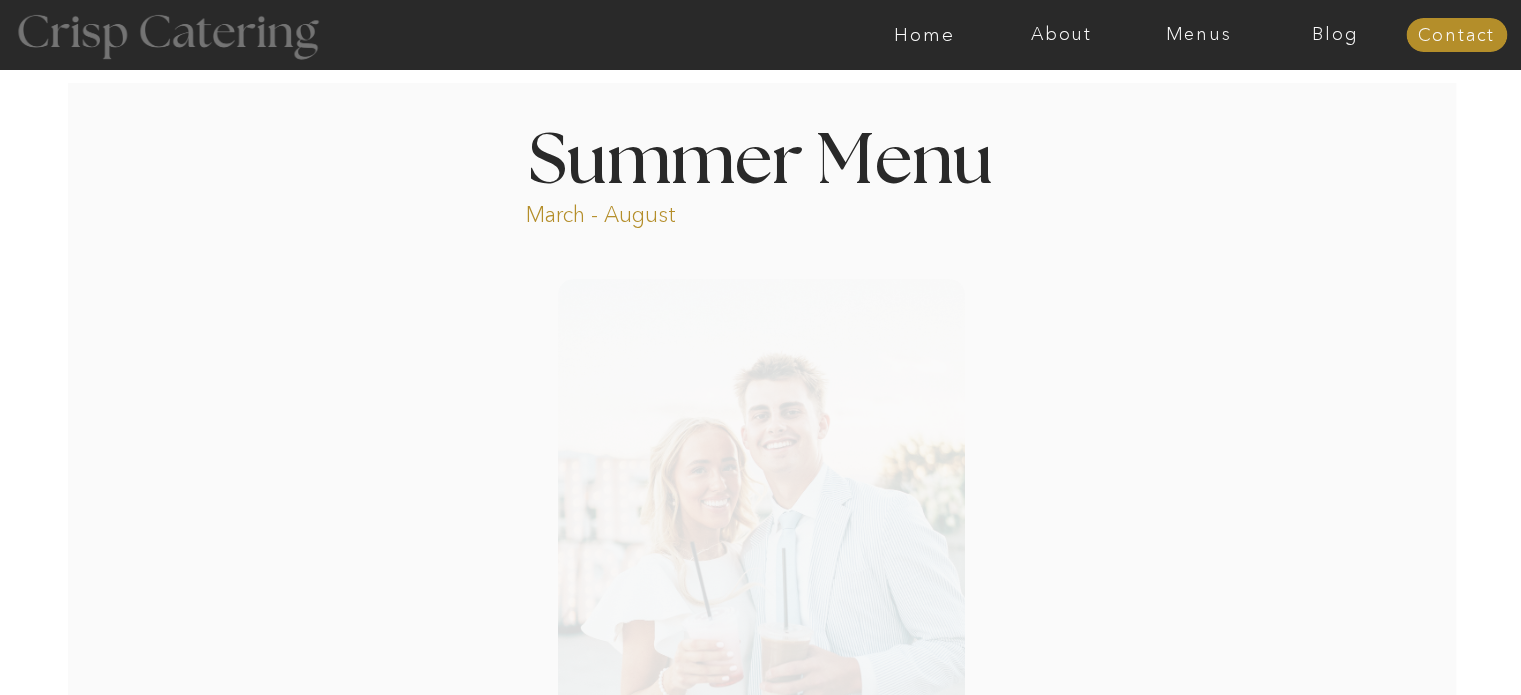 scroll, scrollTop: 0, scrollLeft: 0, axis: both 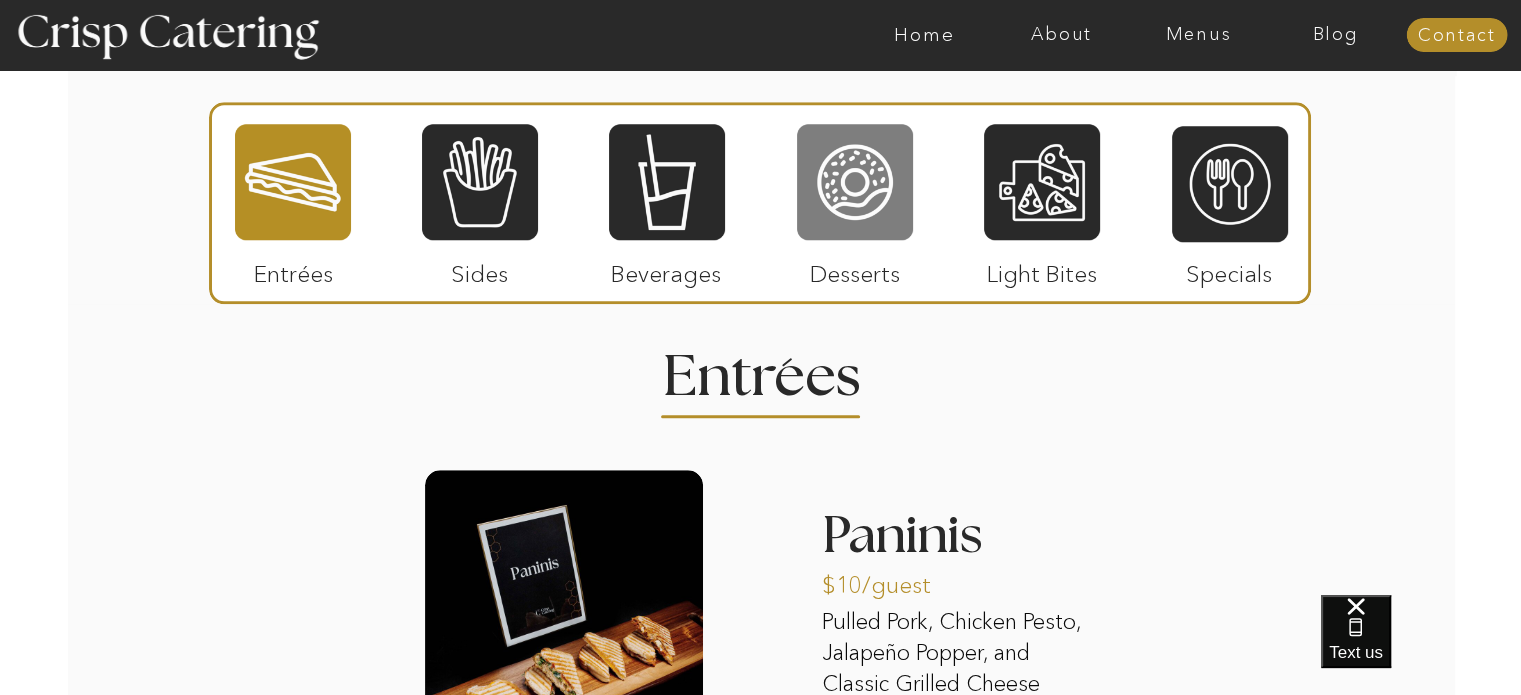 click at bounding box center (855, 182) 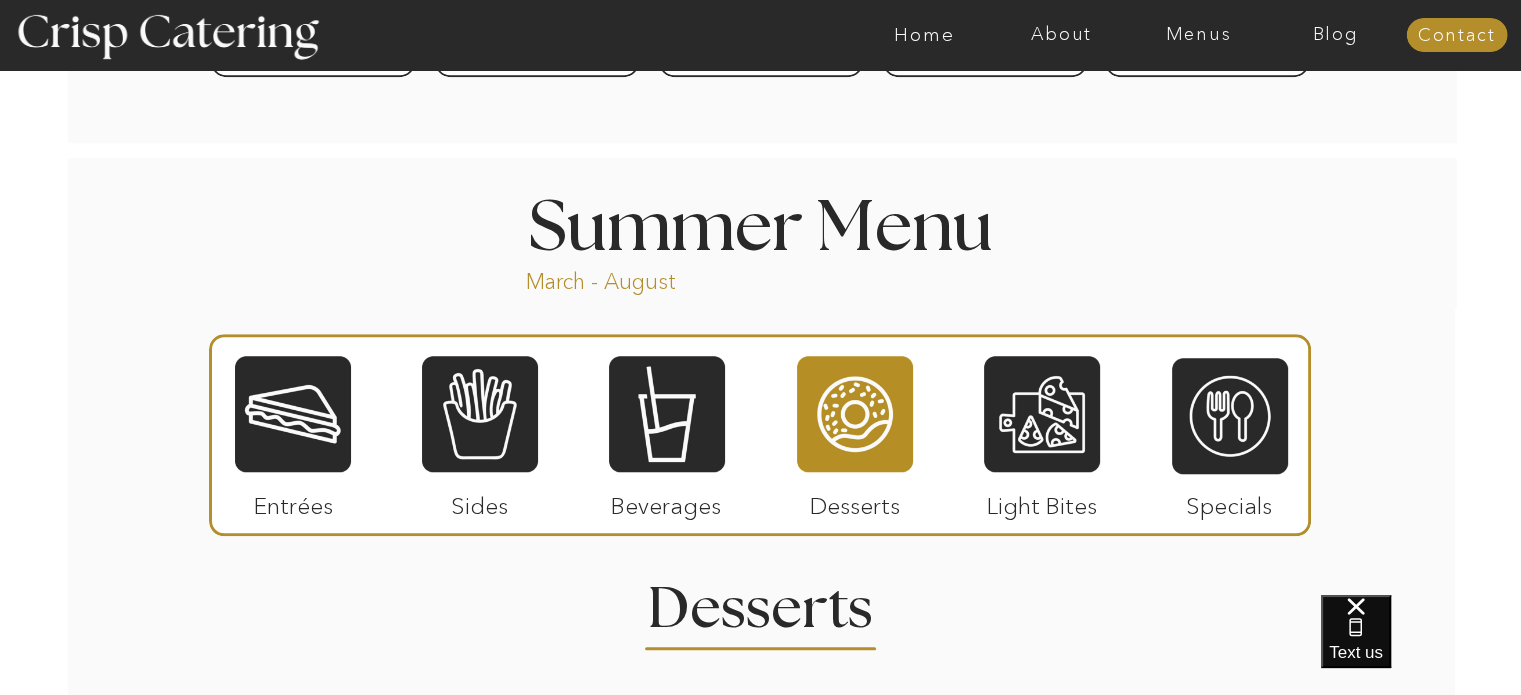 scroll, scrollTop: 1529, scrollLeft: 0, axis: vertical 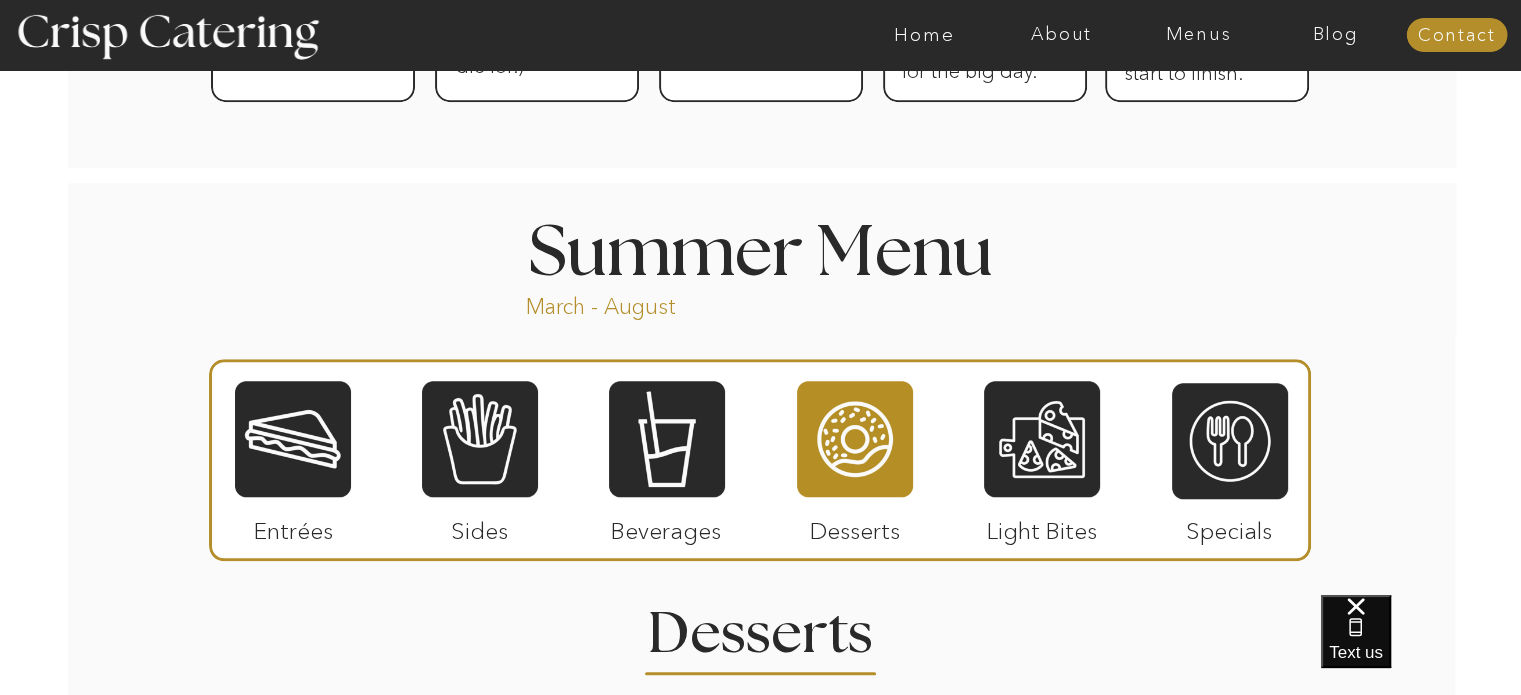 click on "Summer Menu" at bounding box center [761, 248] 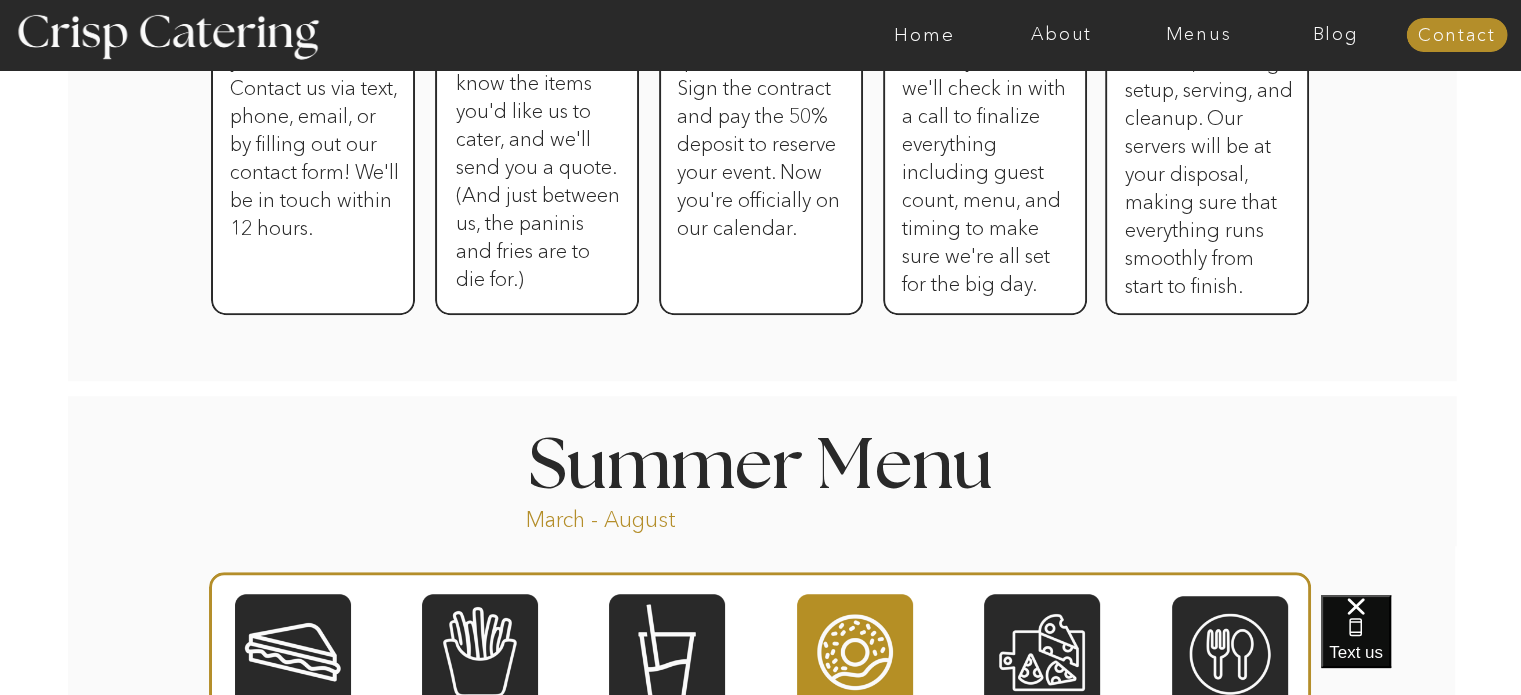 scroll, scrollTop: 672, scrollLeft: 0, axis: vertical 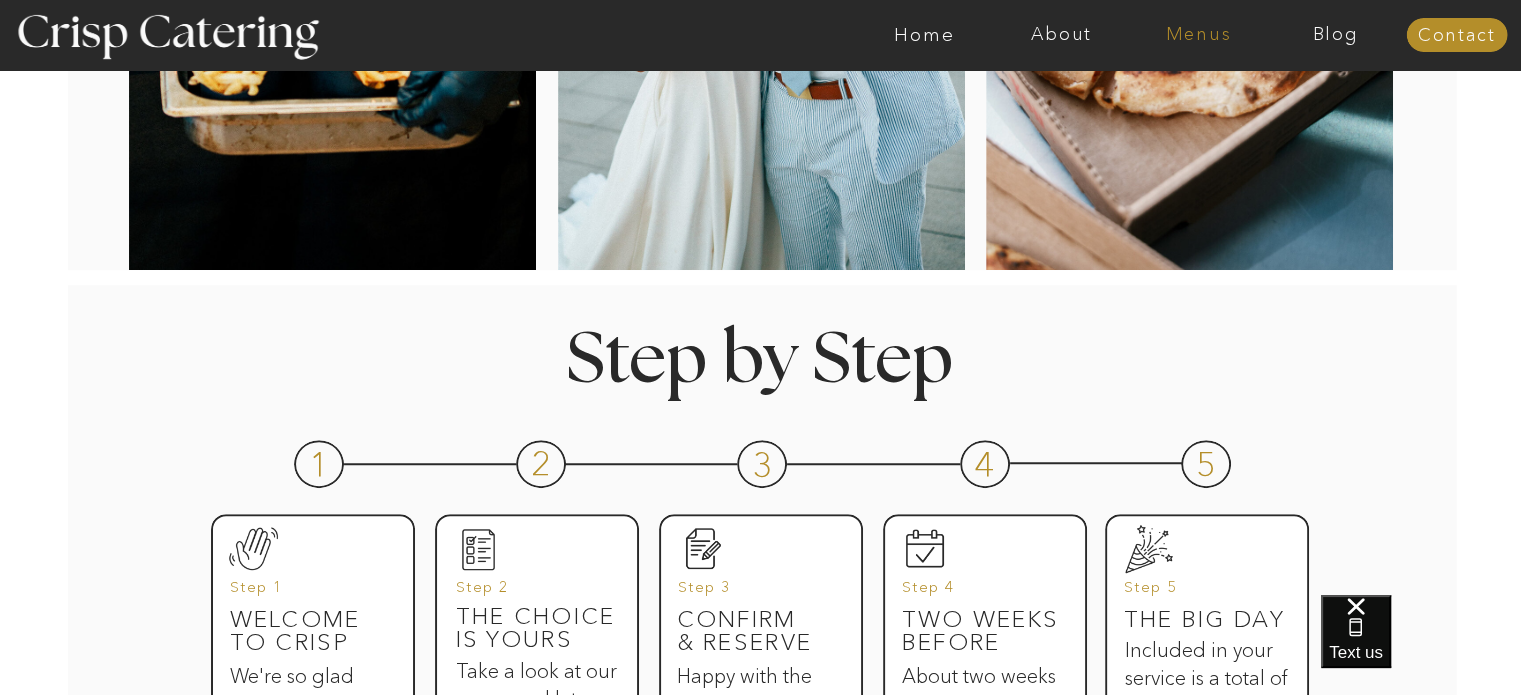 click on "Menus" at bounding box center (1198, 35) 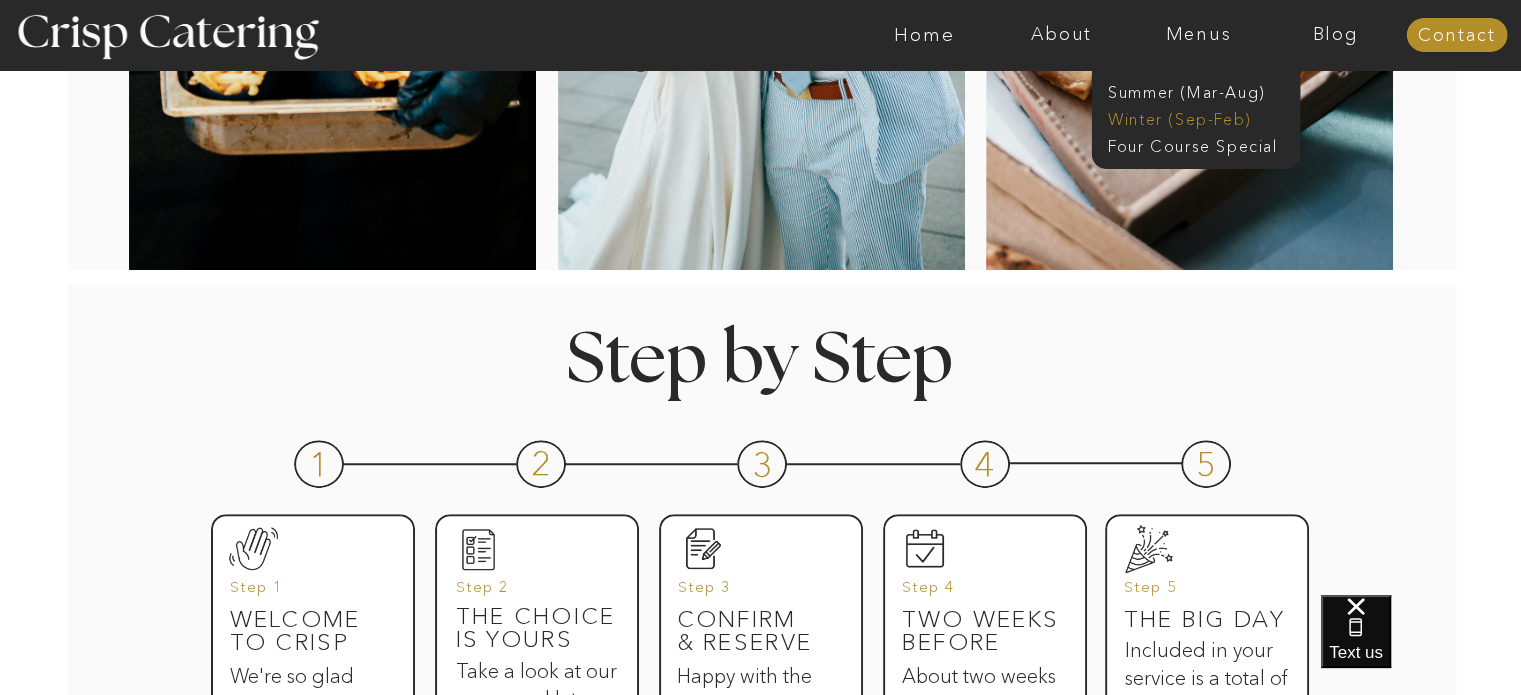 click on "Winter (Sep-Feb)" at bounding box center (1190, 117) 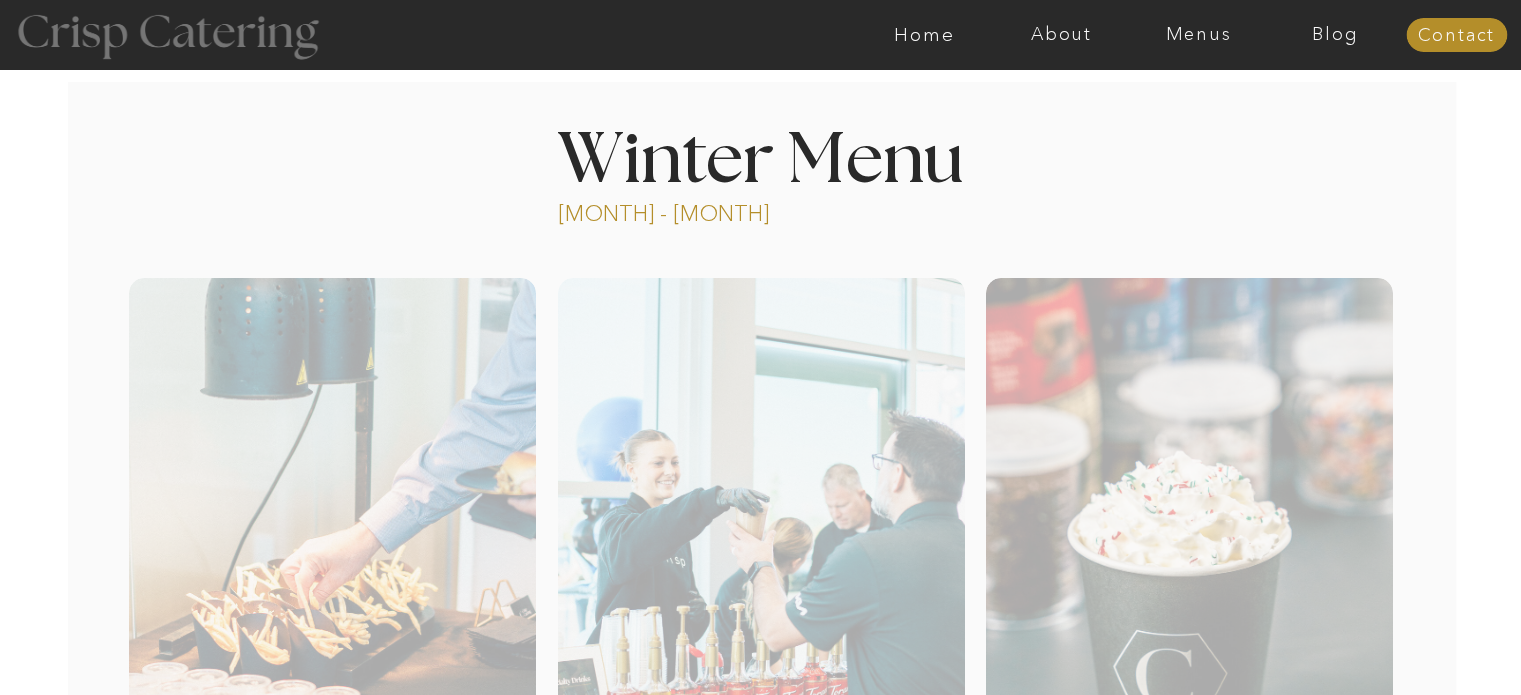 scroll, scrollTop: 0, scrollLeft: 0, axis: both 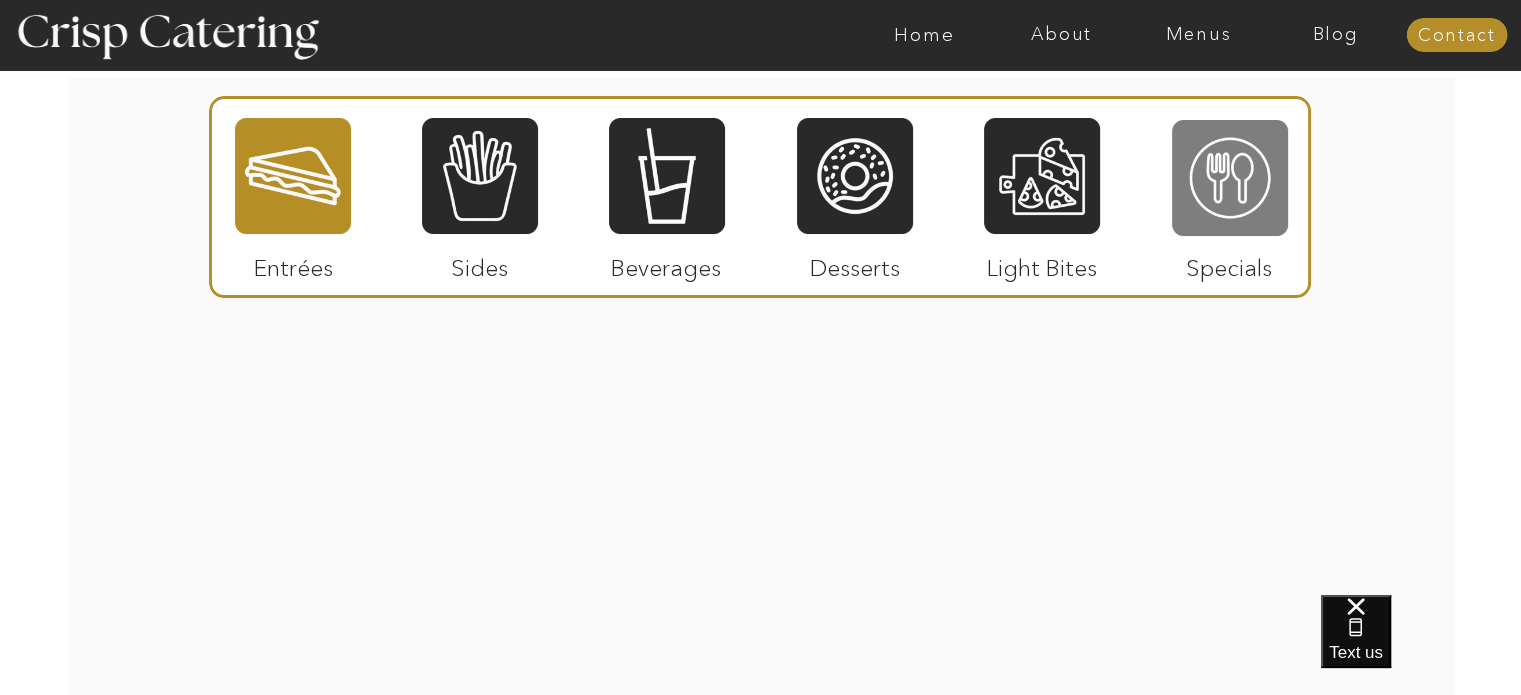 click at bounding box center [1230, 178] 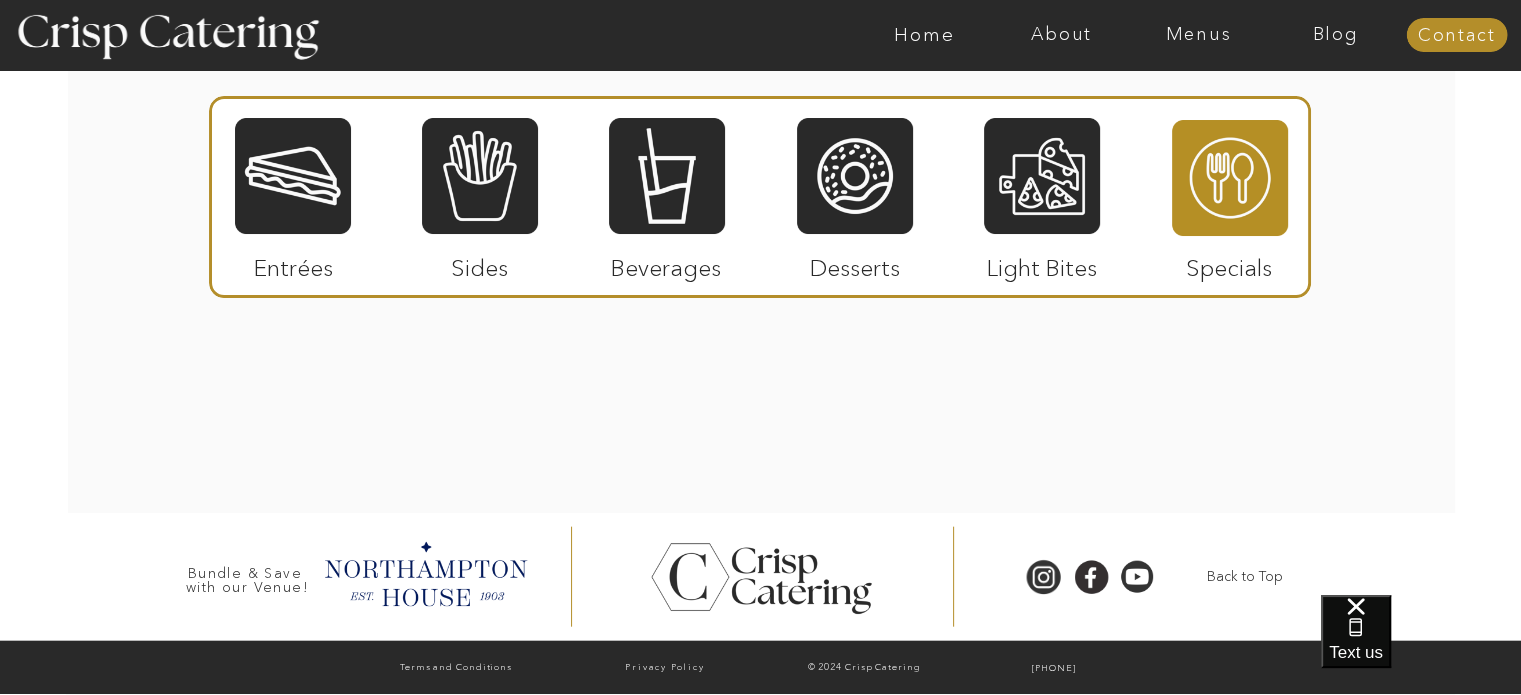 scroll, scrollTop: 4479, scrollLeft: 0, axis: vertical 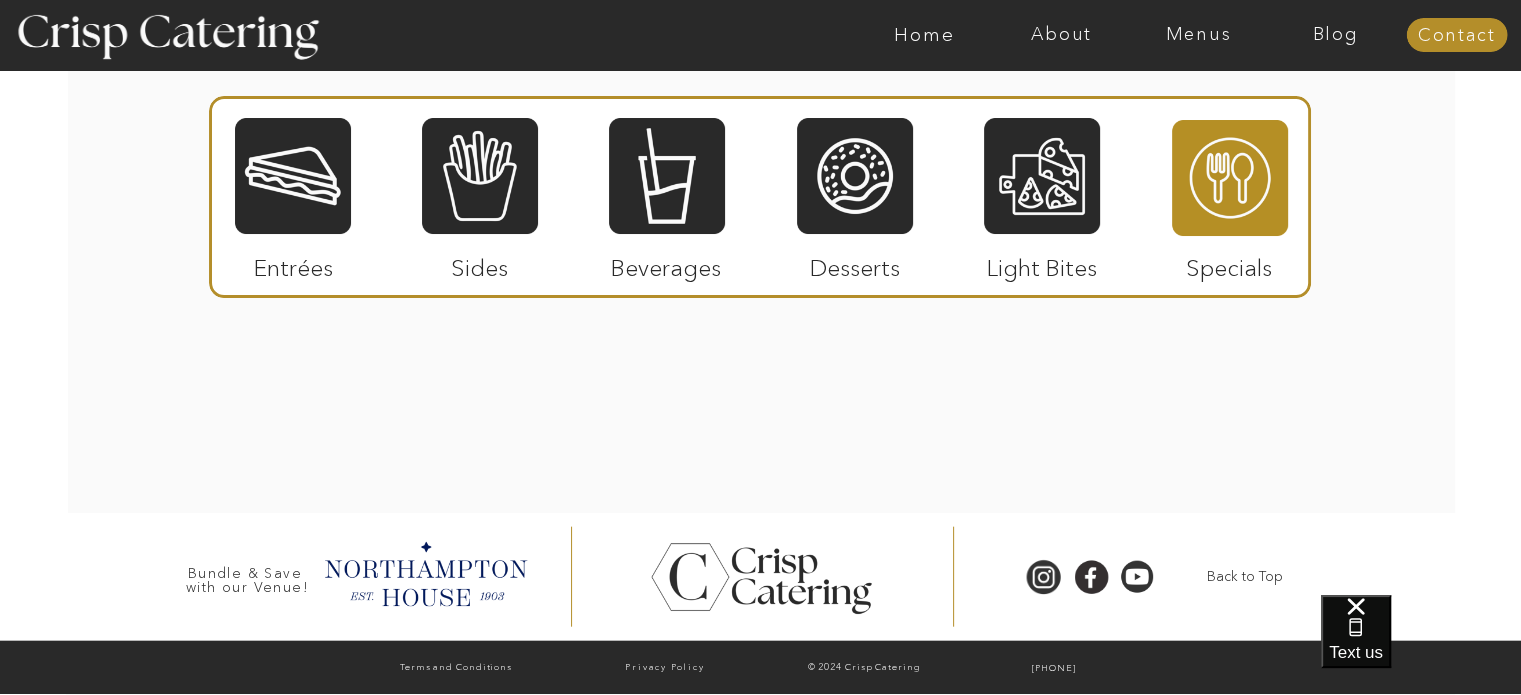 click at bounding box center [1230, 178] 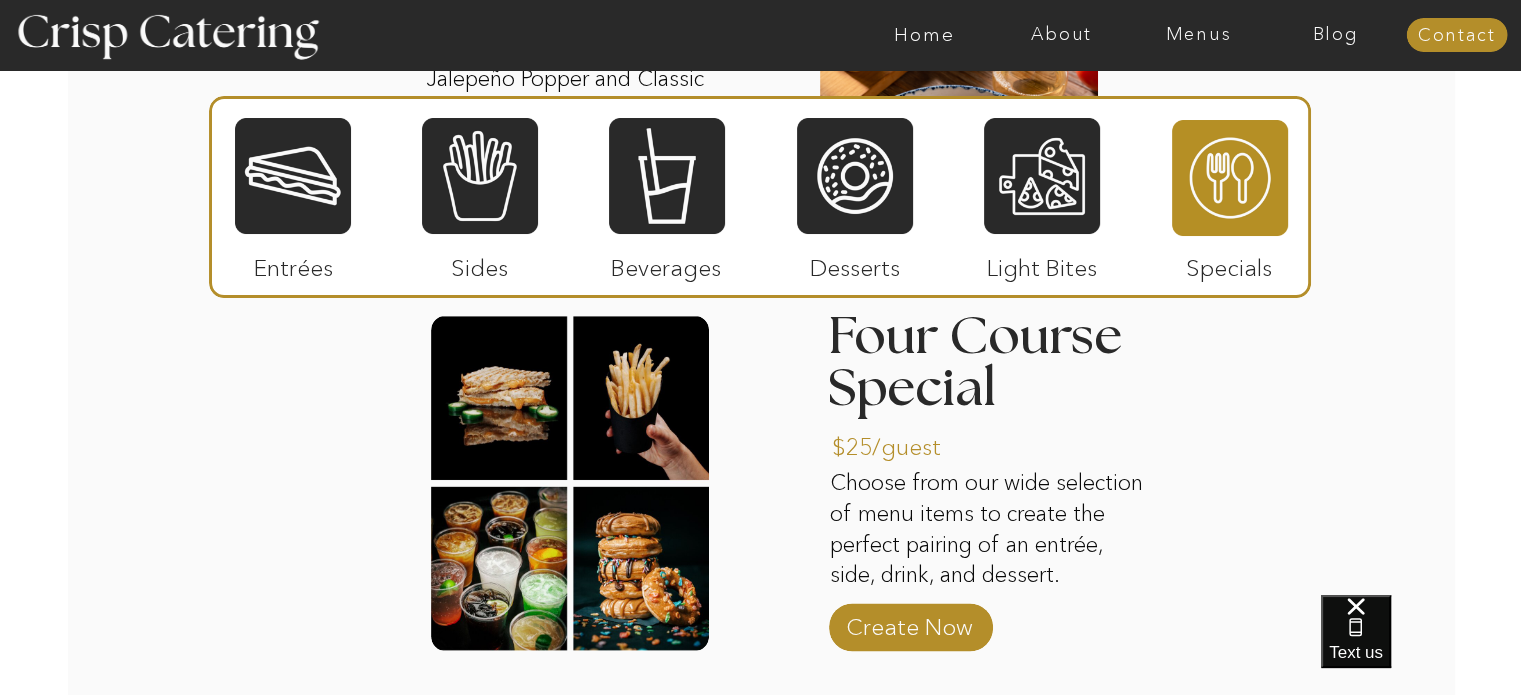 scroll, scrollTop: 2883, scrollLeft: 0, axis: vertical 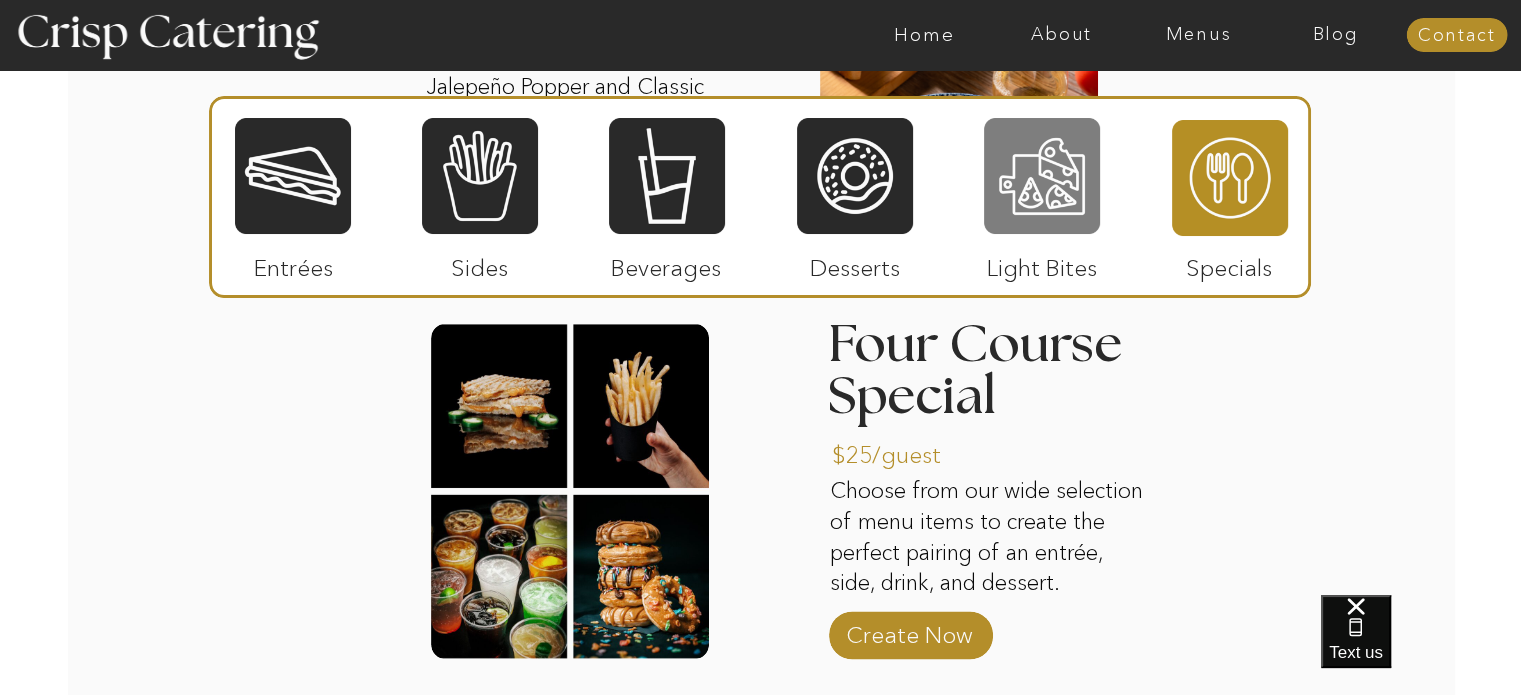 click at bounding box center (1042, 176) 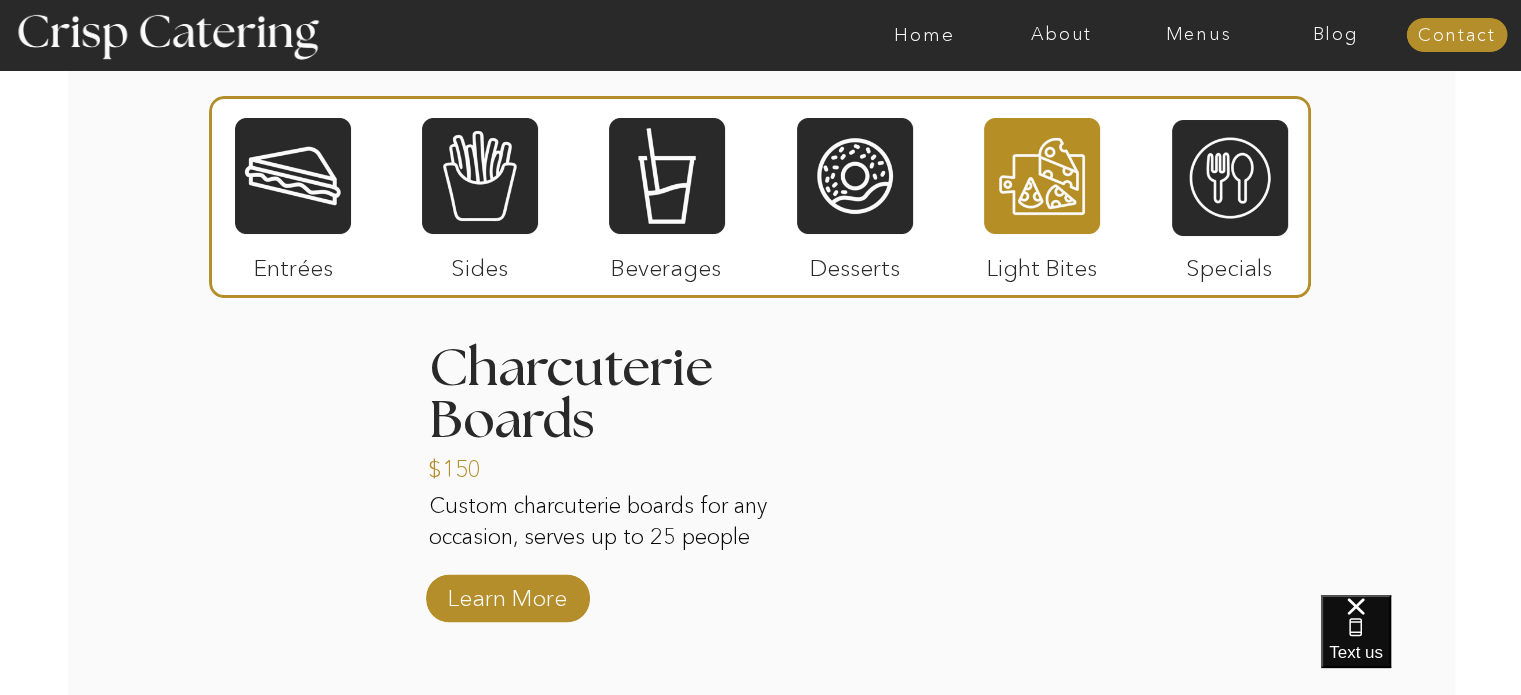 scroll, scrollTop: 2512, scrollLeft: 0, axis: vertical 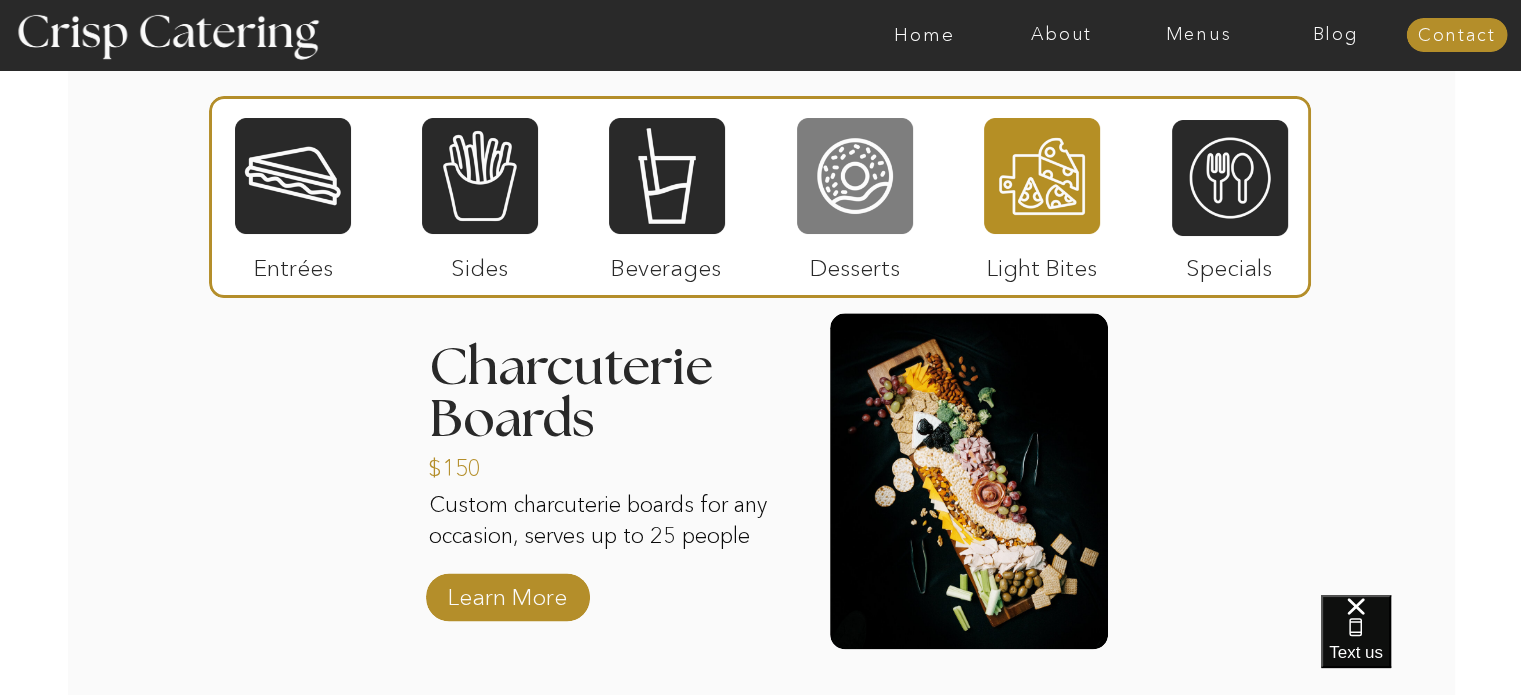 click at bounding box center [855, 176] 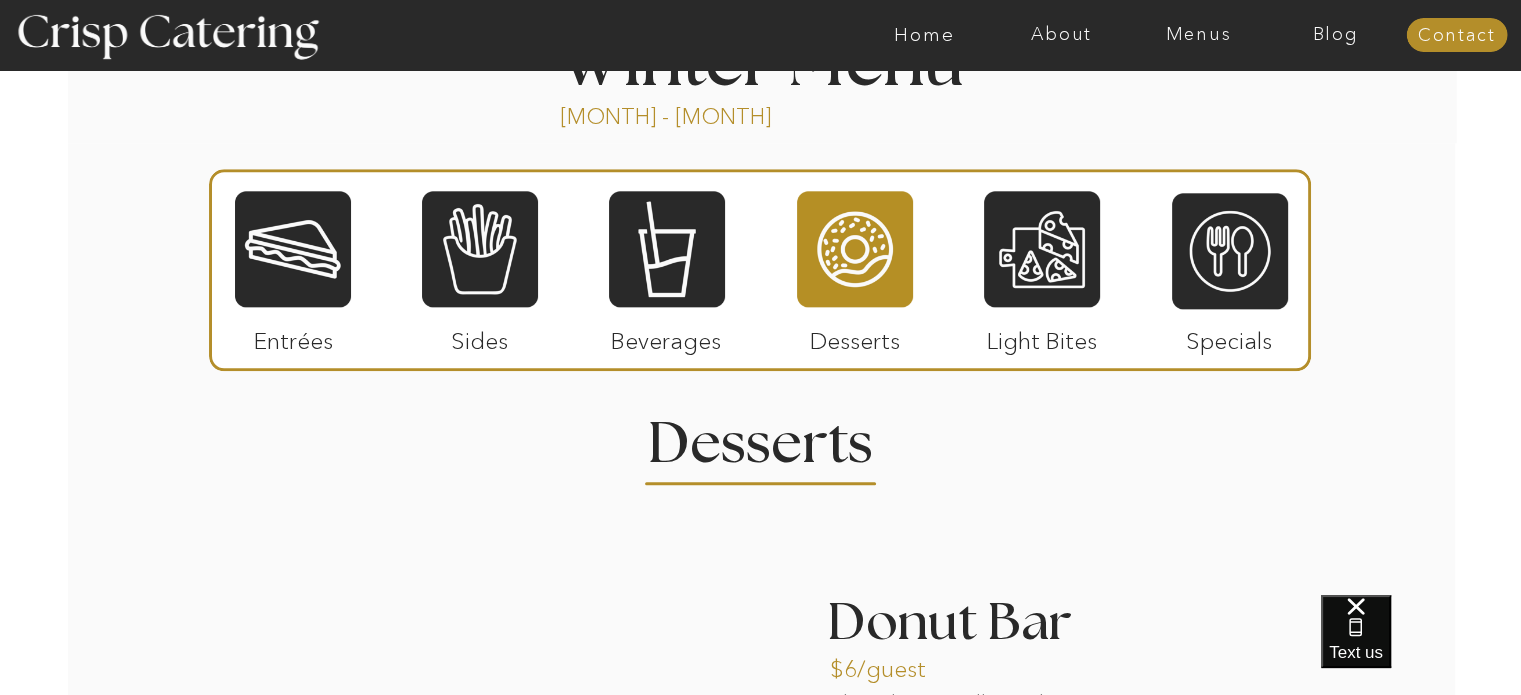 scroll, scrollTop: 2248, scrollLeft: 0, axis: vertical 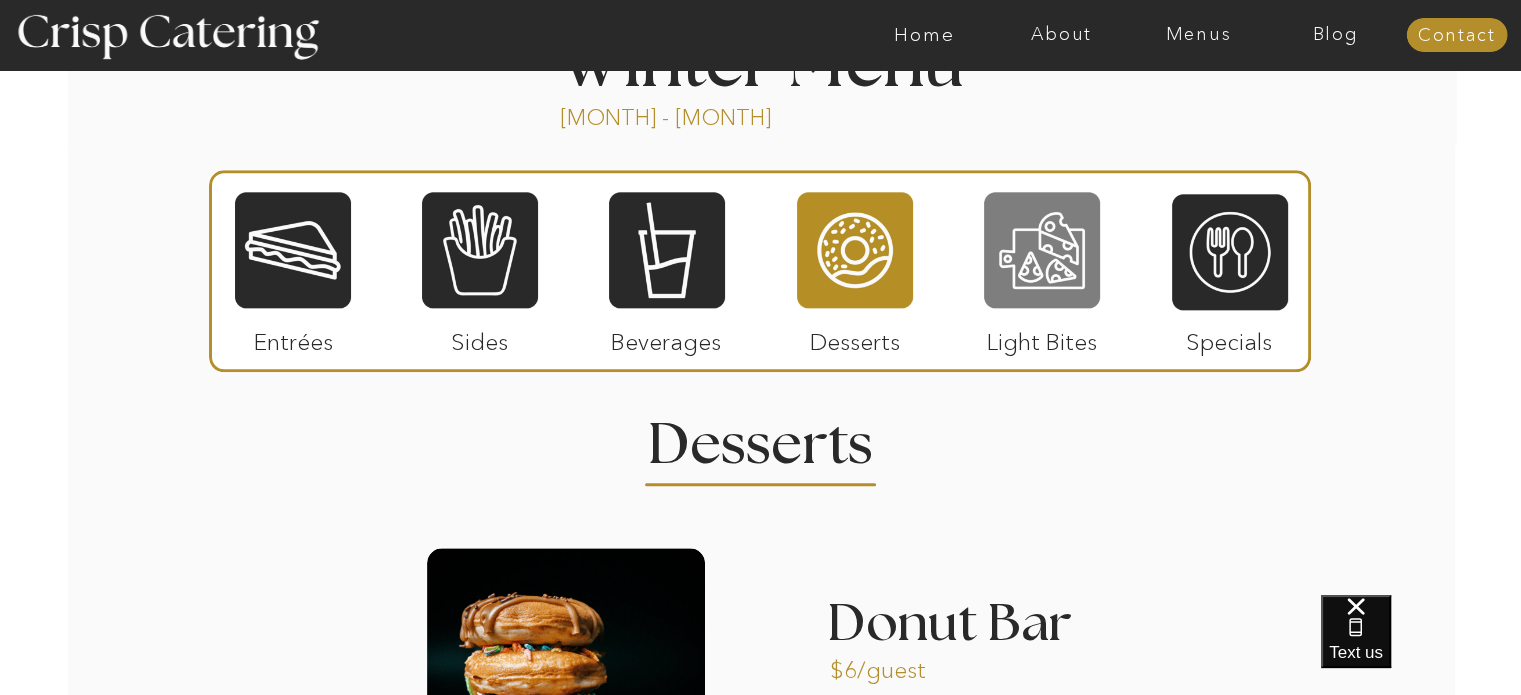 click at bounding box center (1042, 250) 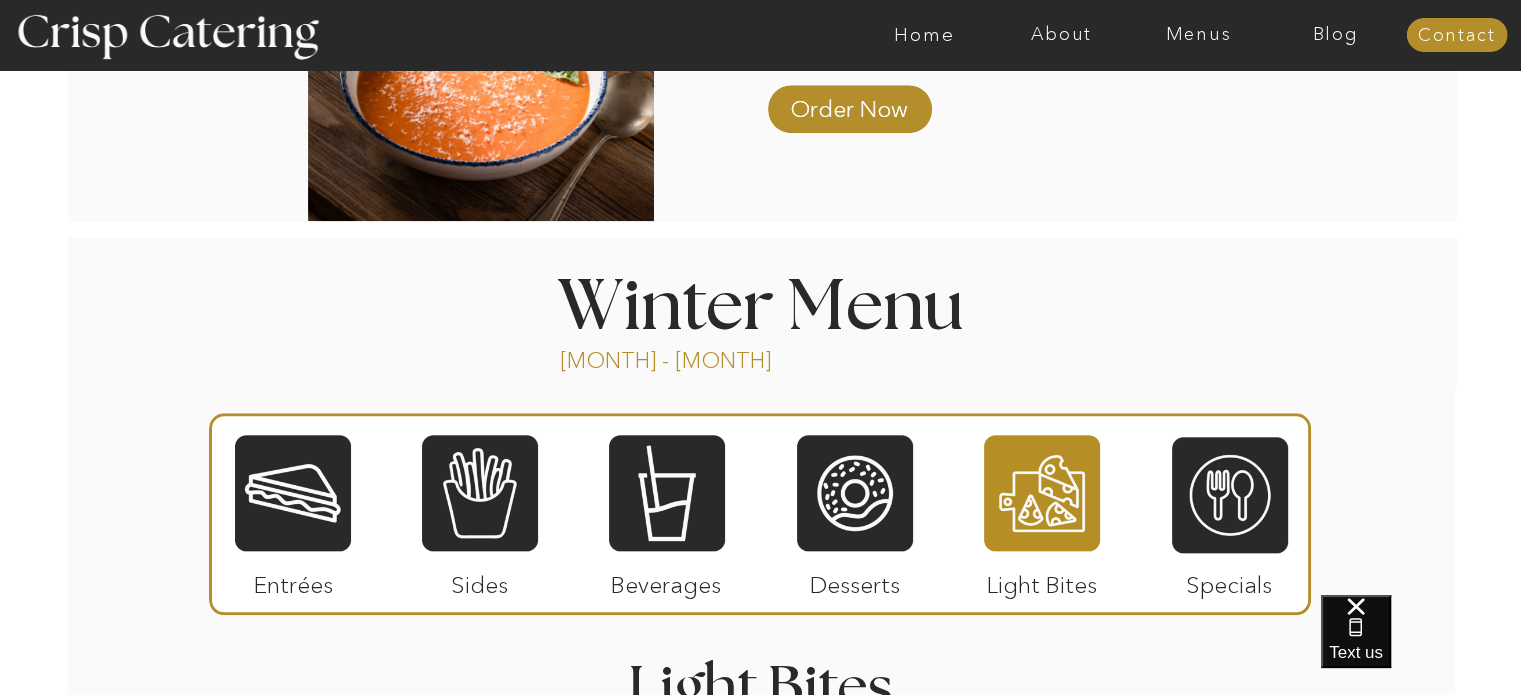 scroll, scrollTop: 2008, scrollLeft: 0, axis: vertical 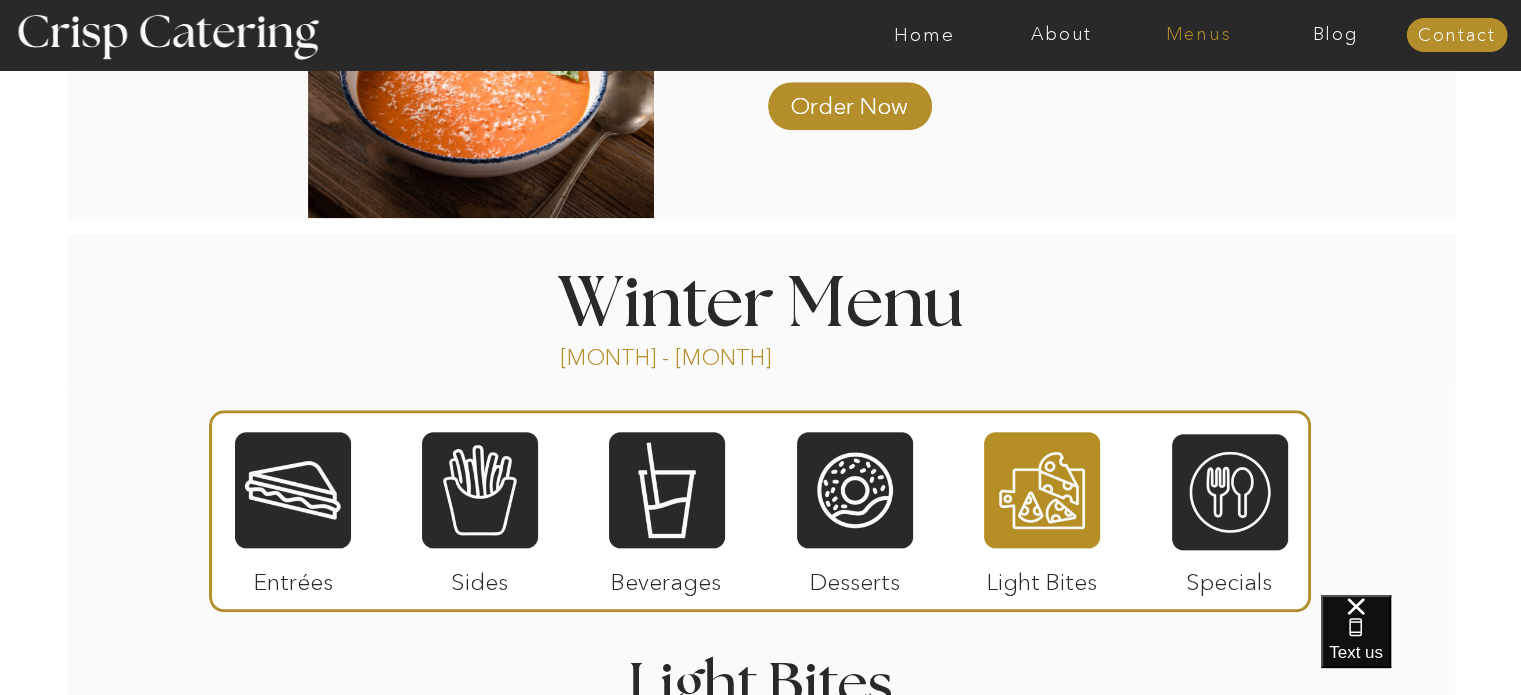 click on "Menus" at bounding box center [1198, 35] 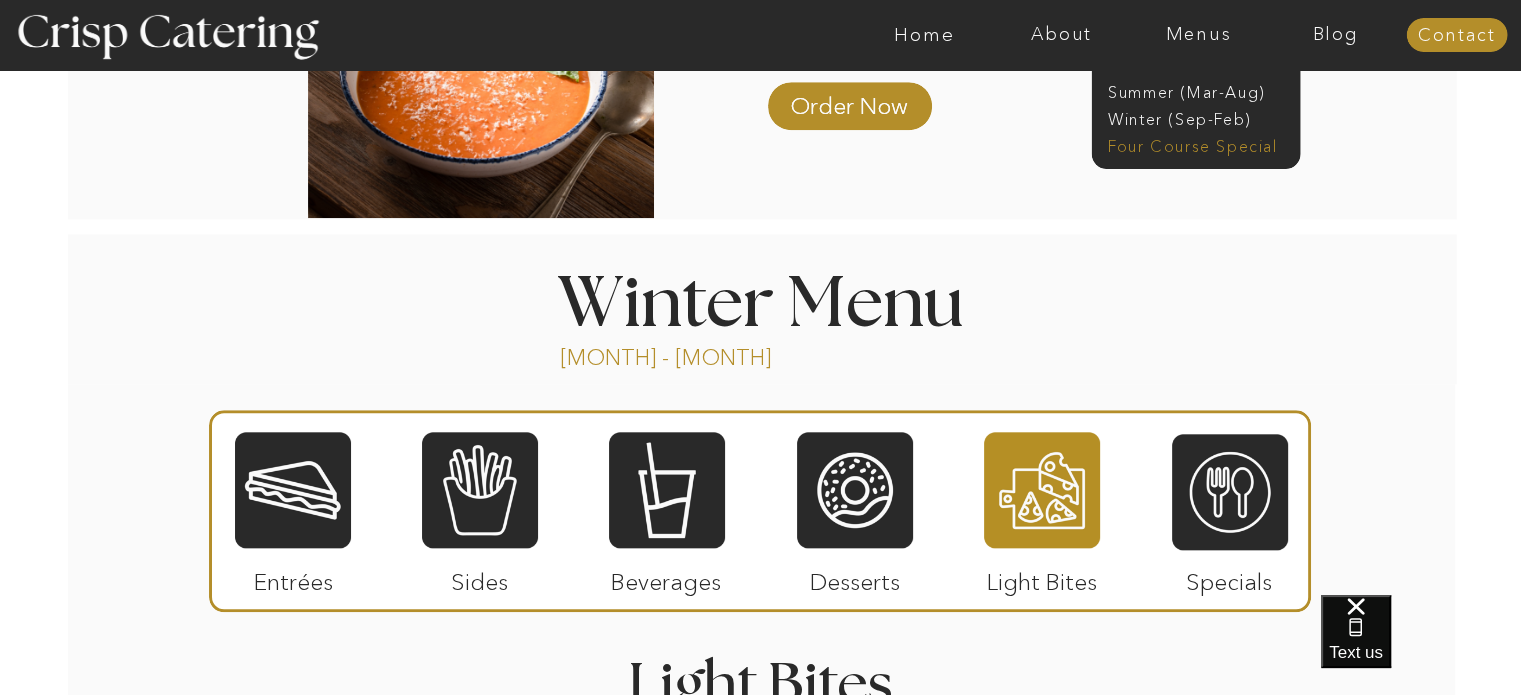 click on "Four Course Special" at bounding box center (1197, 144) 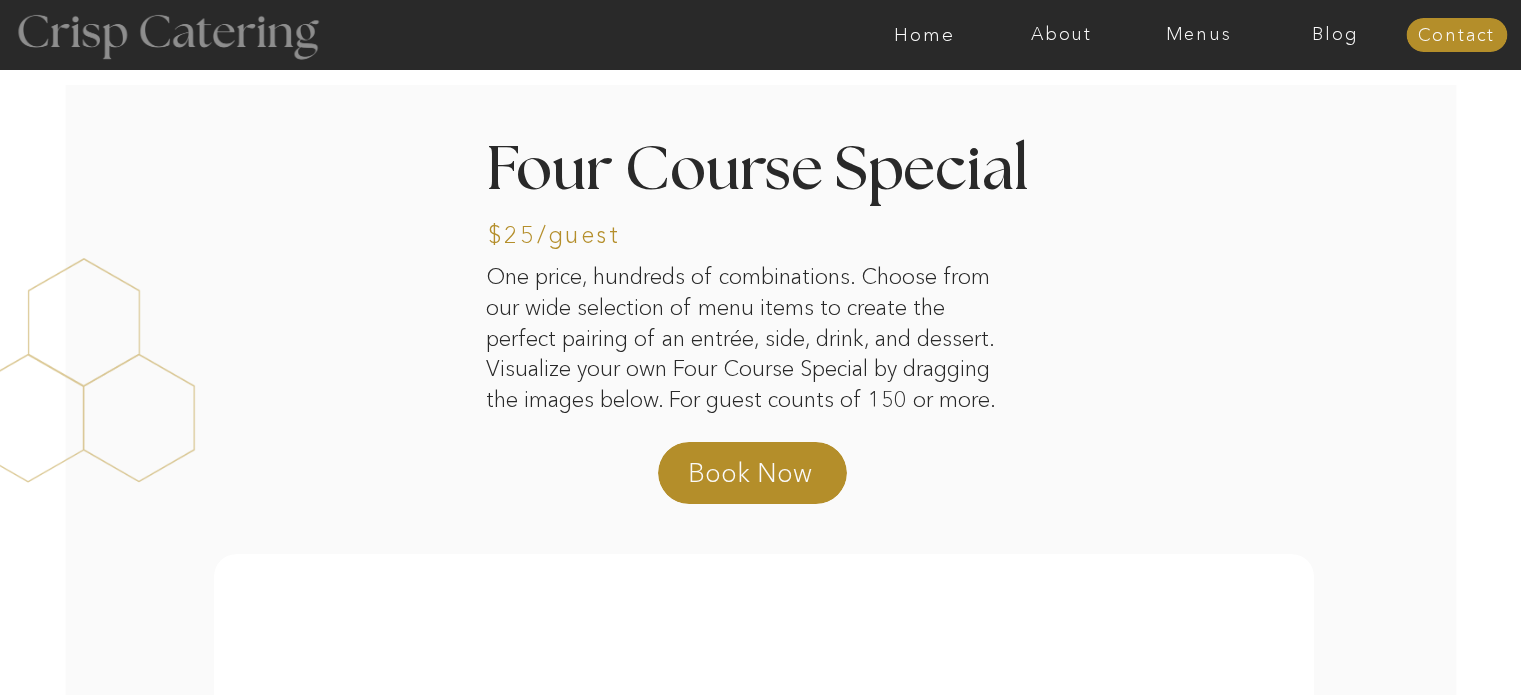 scroll, scrollTop: 0, scrollLeft: 0, axis: both 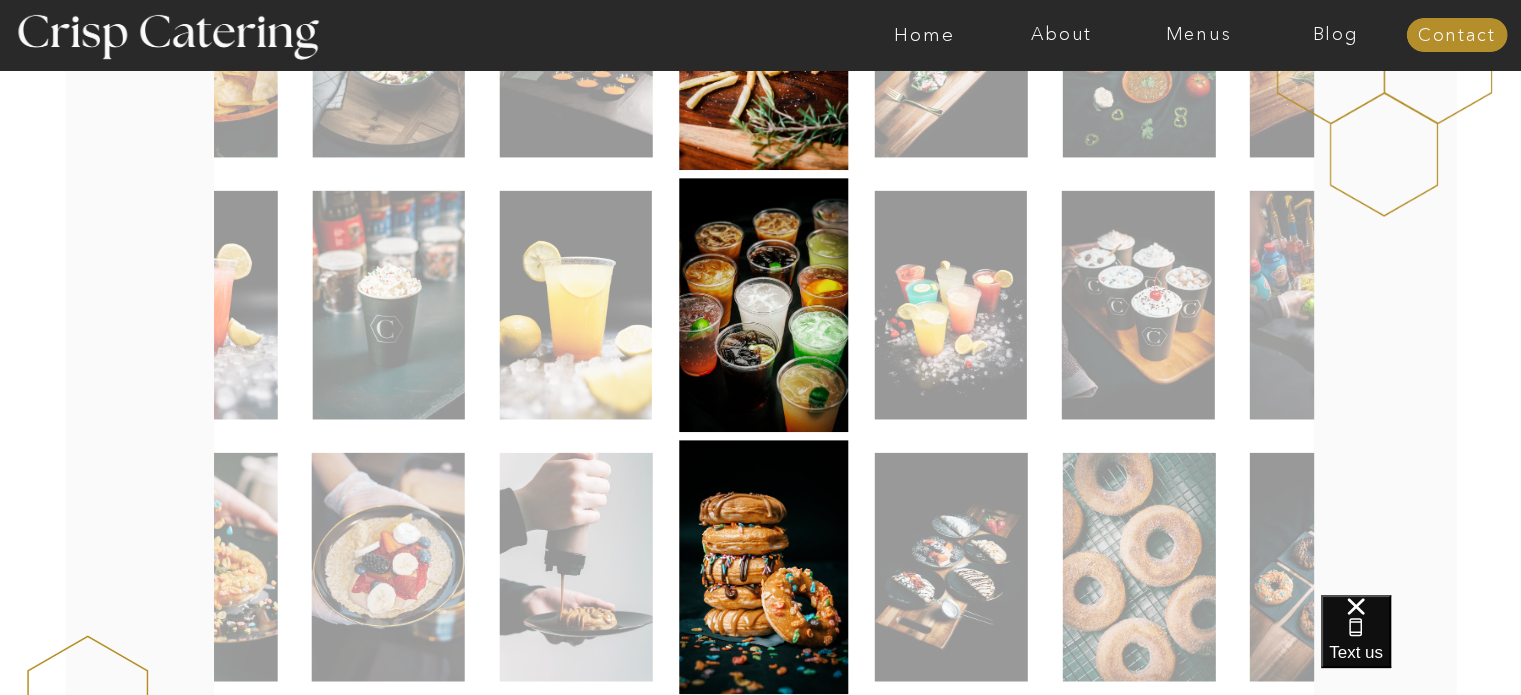 click at bounding box center (1138, 305) 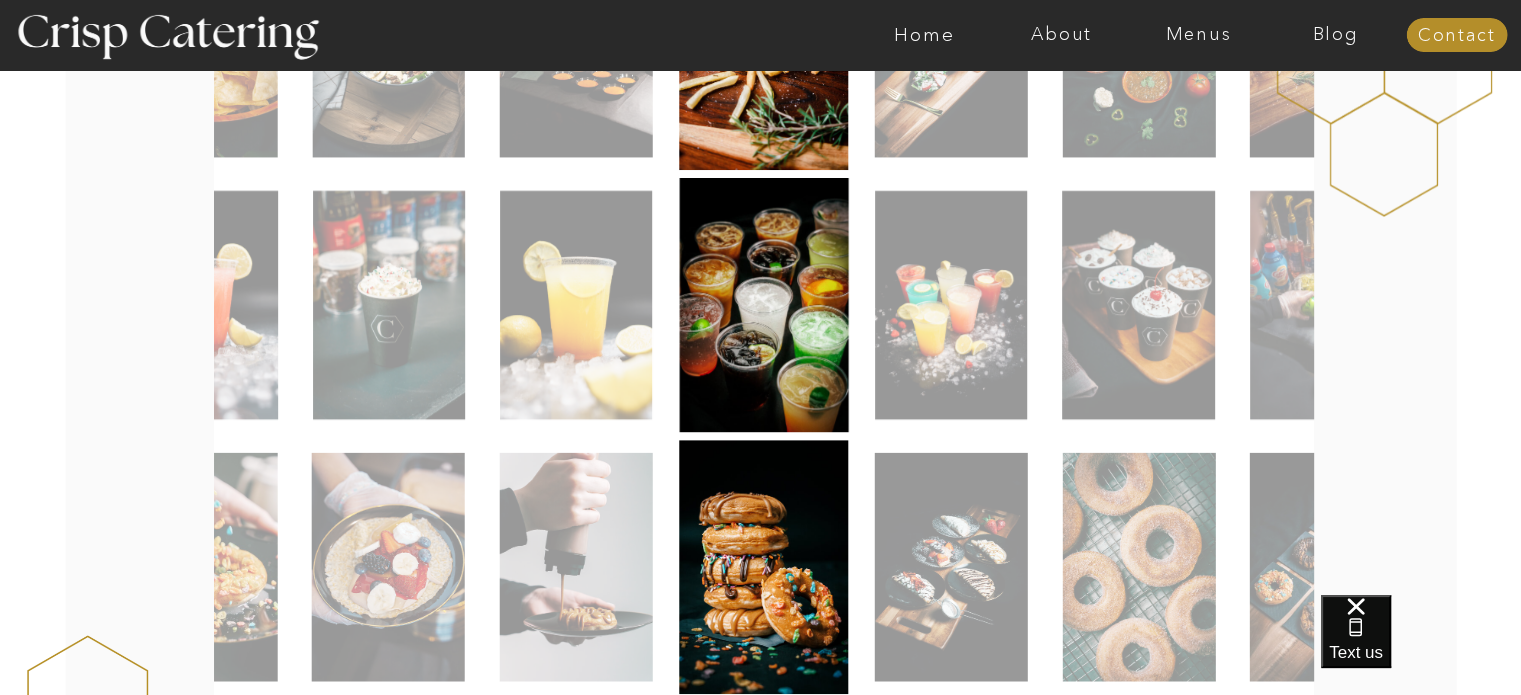 click at bounding box center [1138, 305] 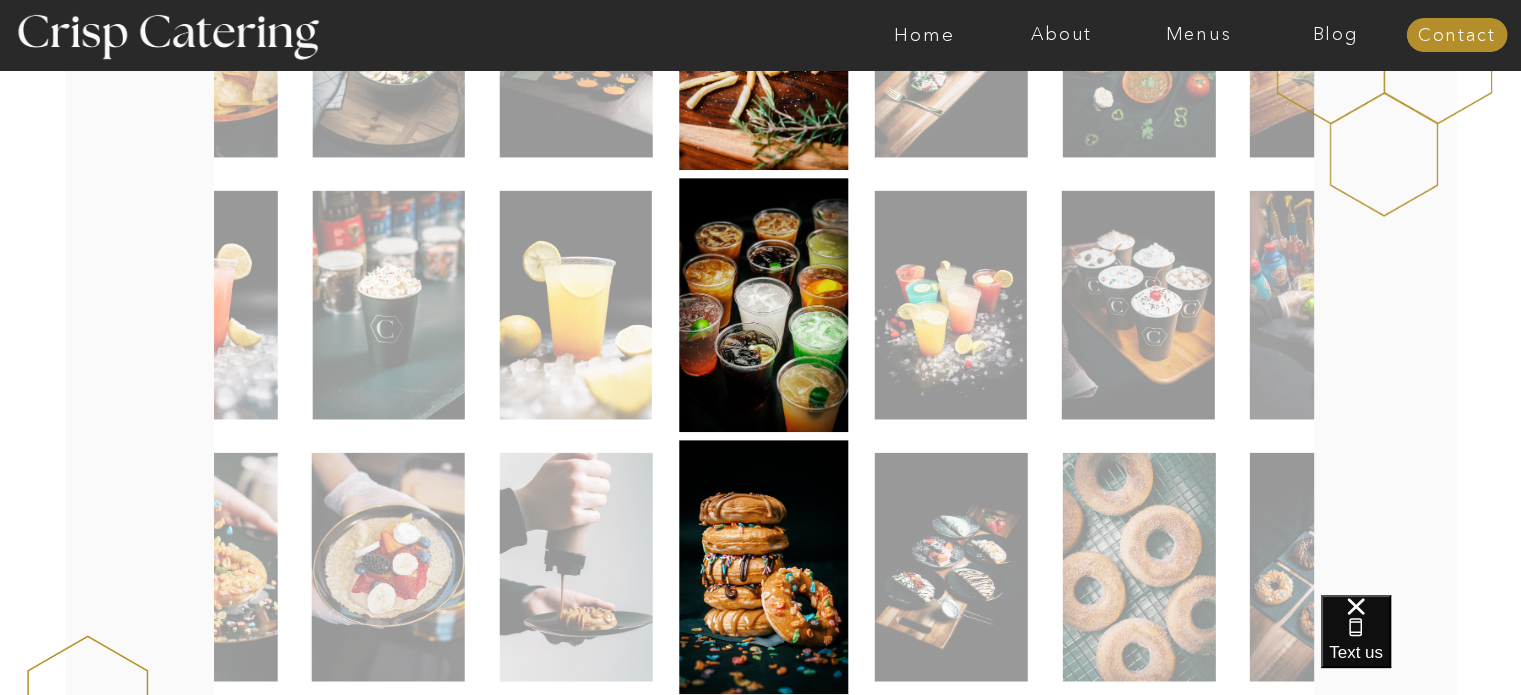 click at bounding box center (1138, 305) 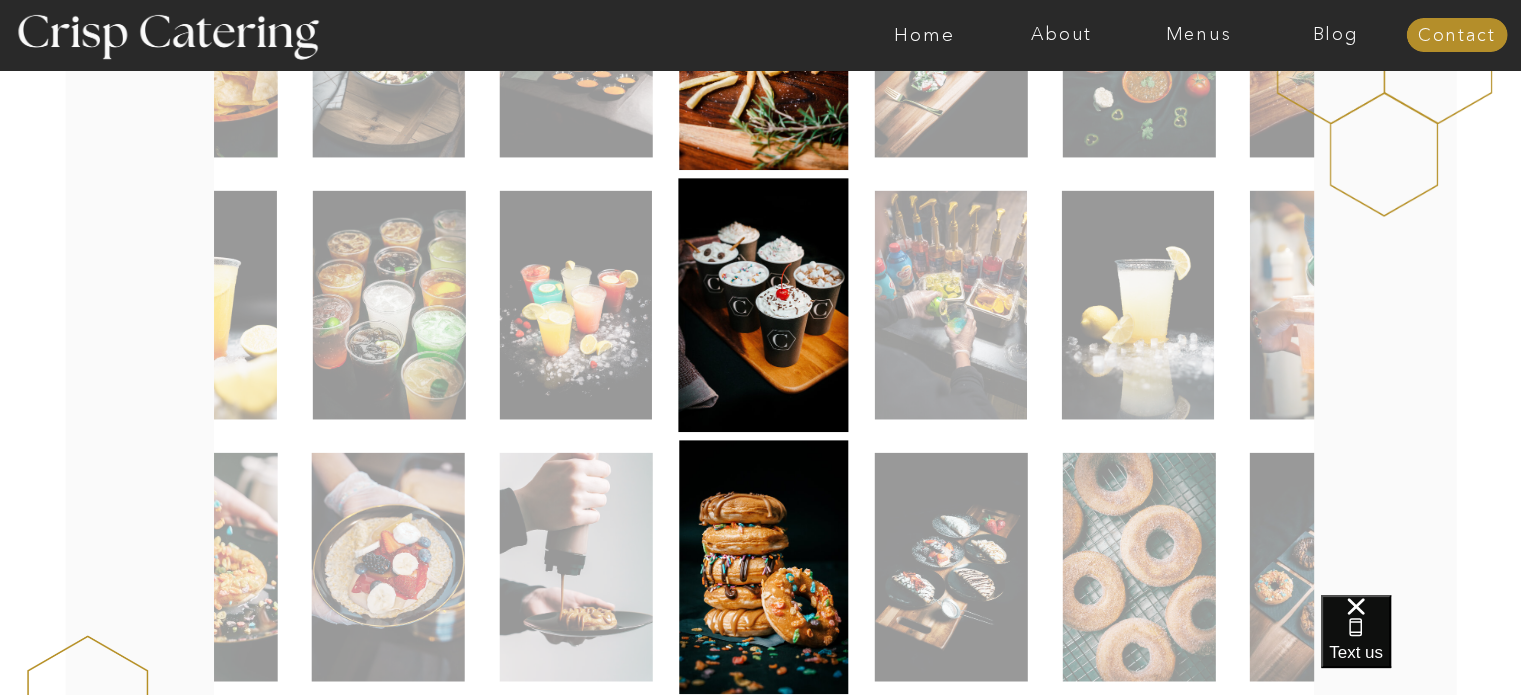 click at bounding box center [764, 305] 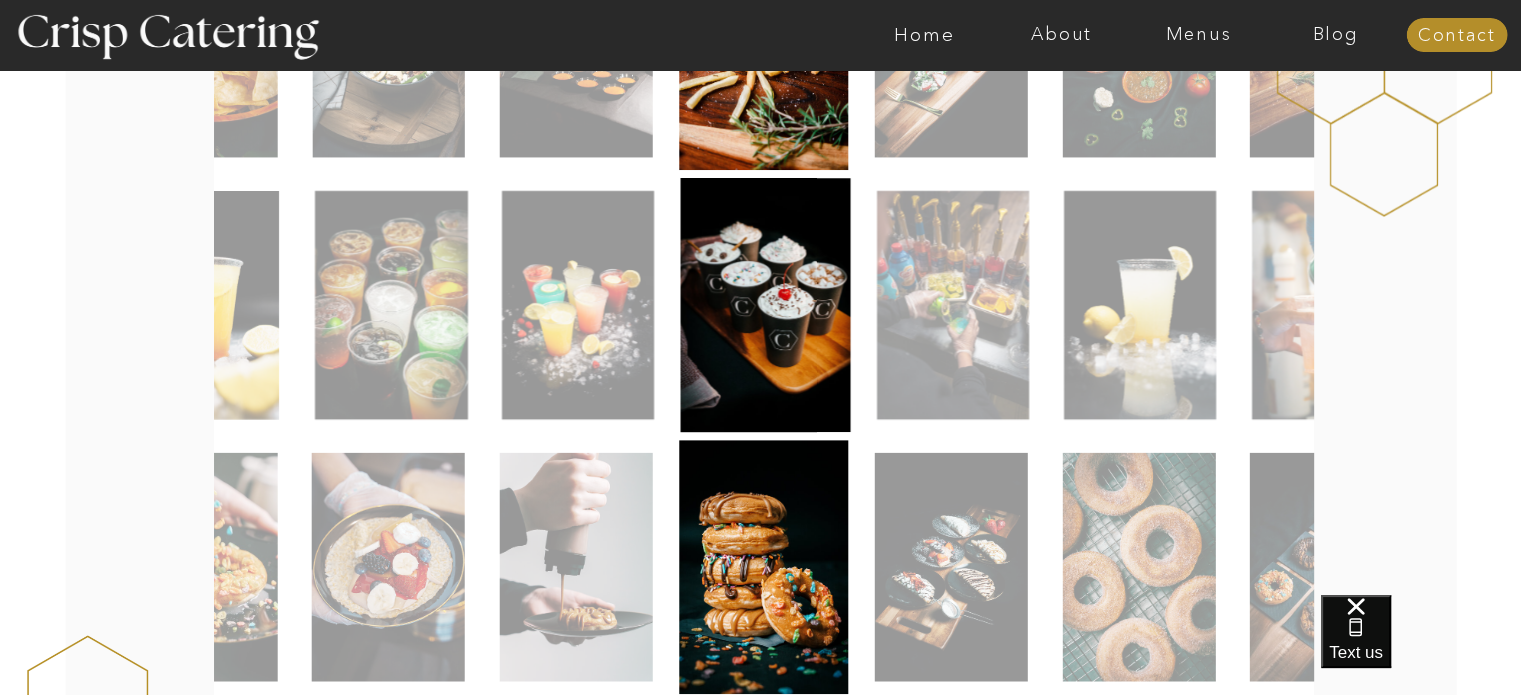 click at bounding box center (766, 305) 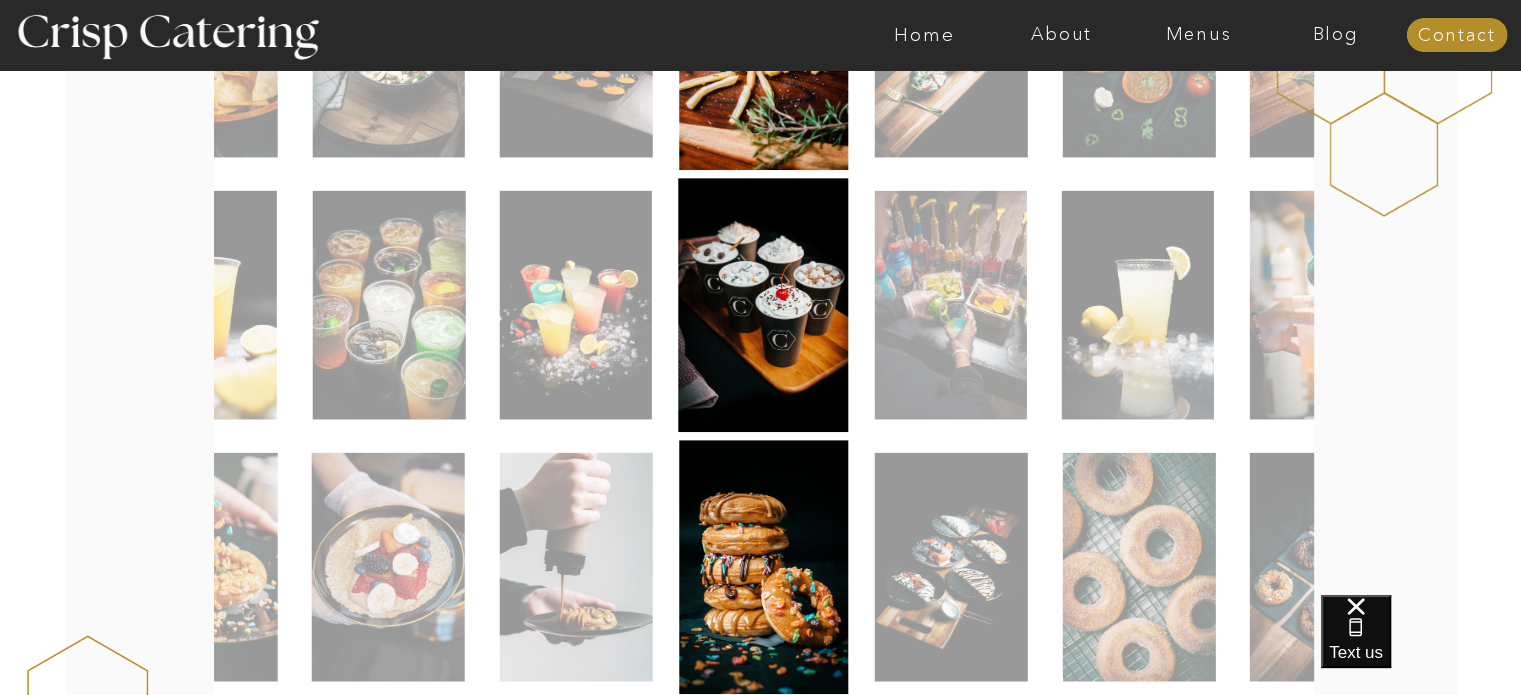 click at bounding box center (839, 35) 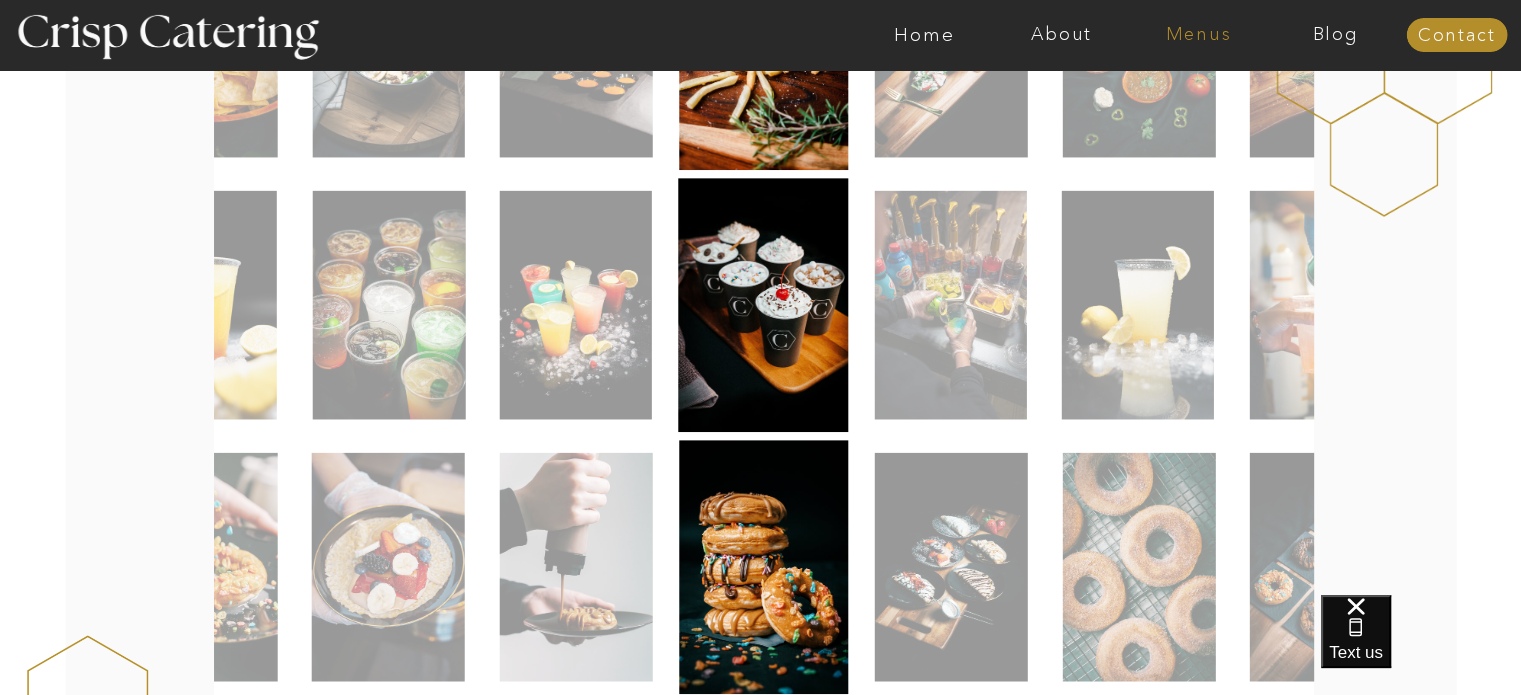click on "Menus" at bounding box center [1198, 35] 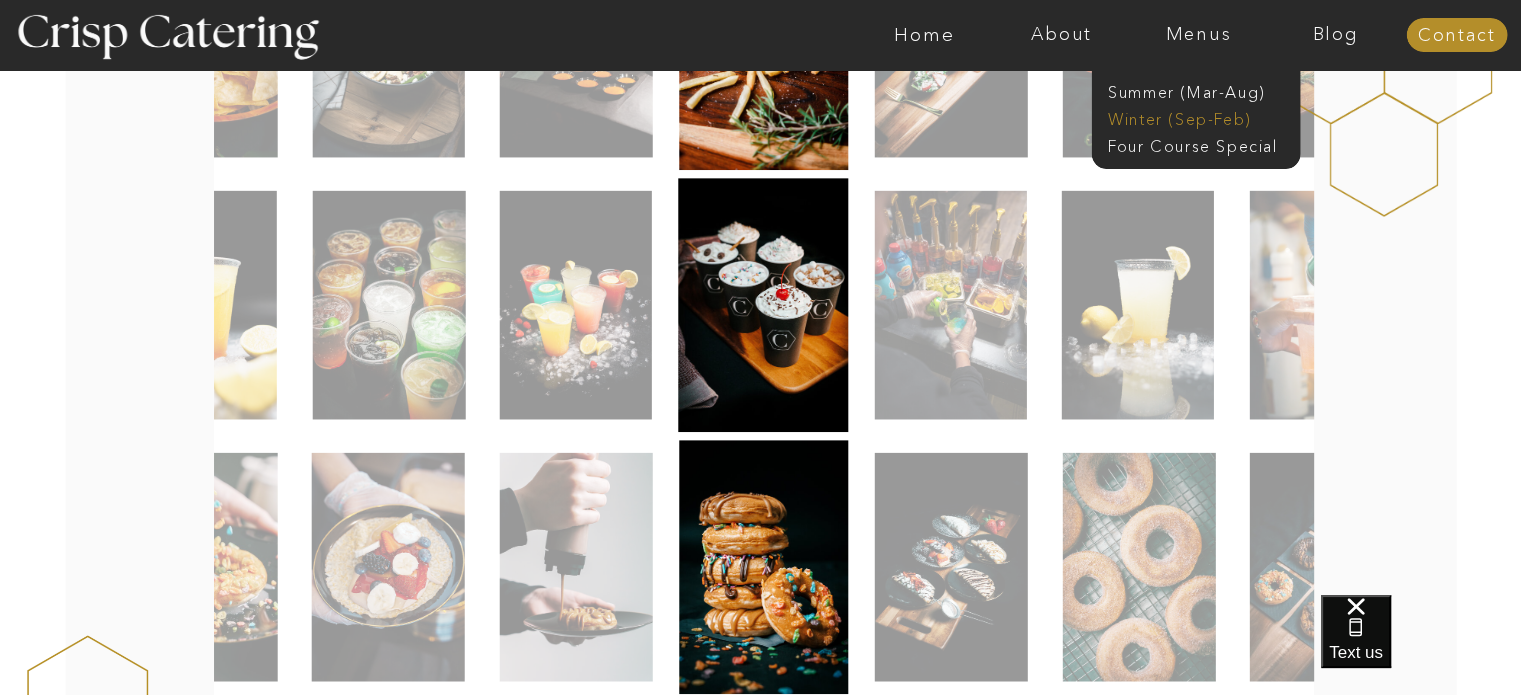 click on "Winter (Sep-Feb)" at bounding box center [1190, 117] 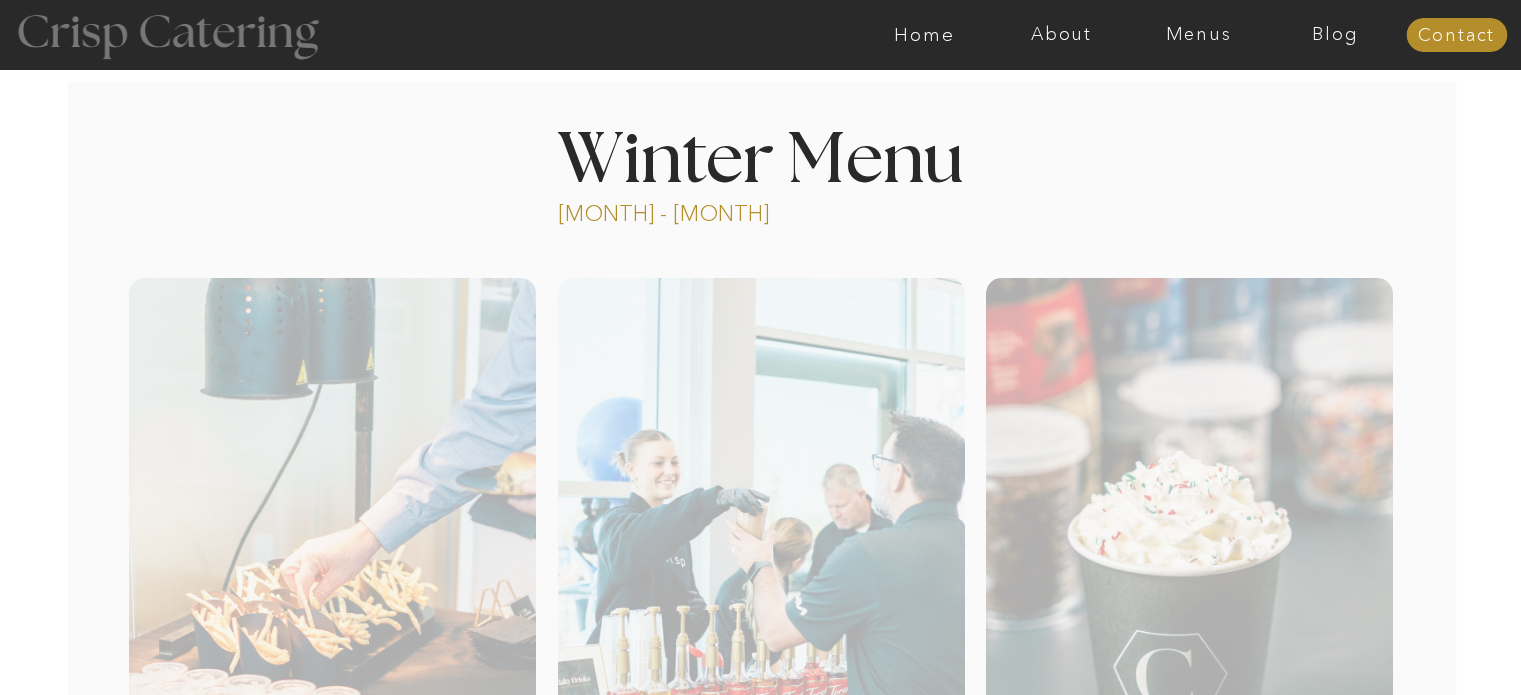 scroll, scrollTop: 0, scrollLeft: 0, axis: both 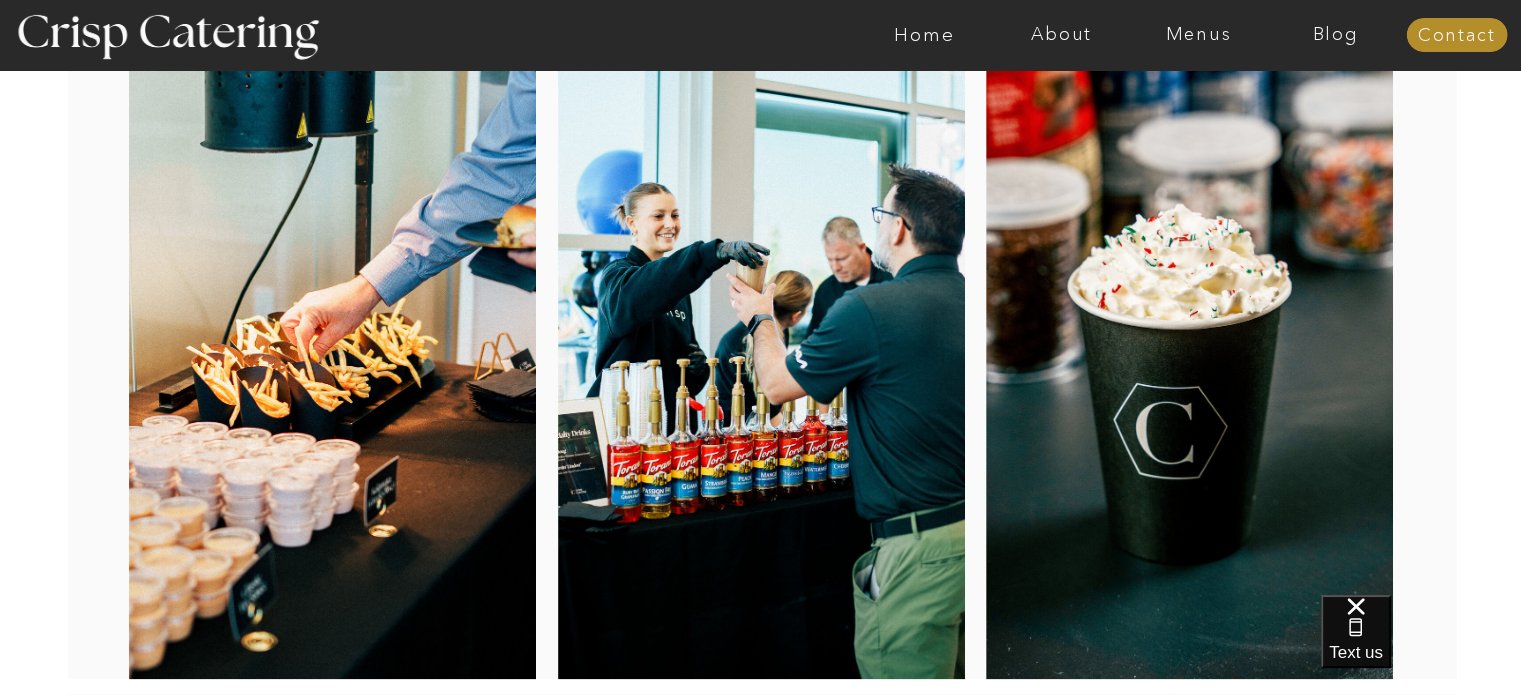 click at bounding box center [1189, 362] 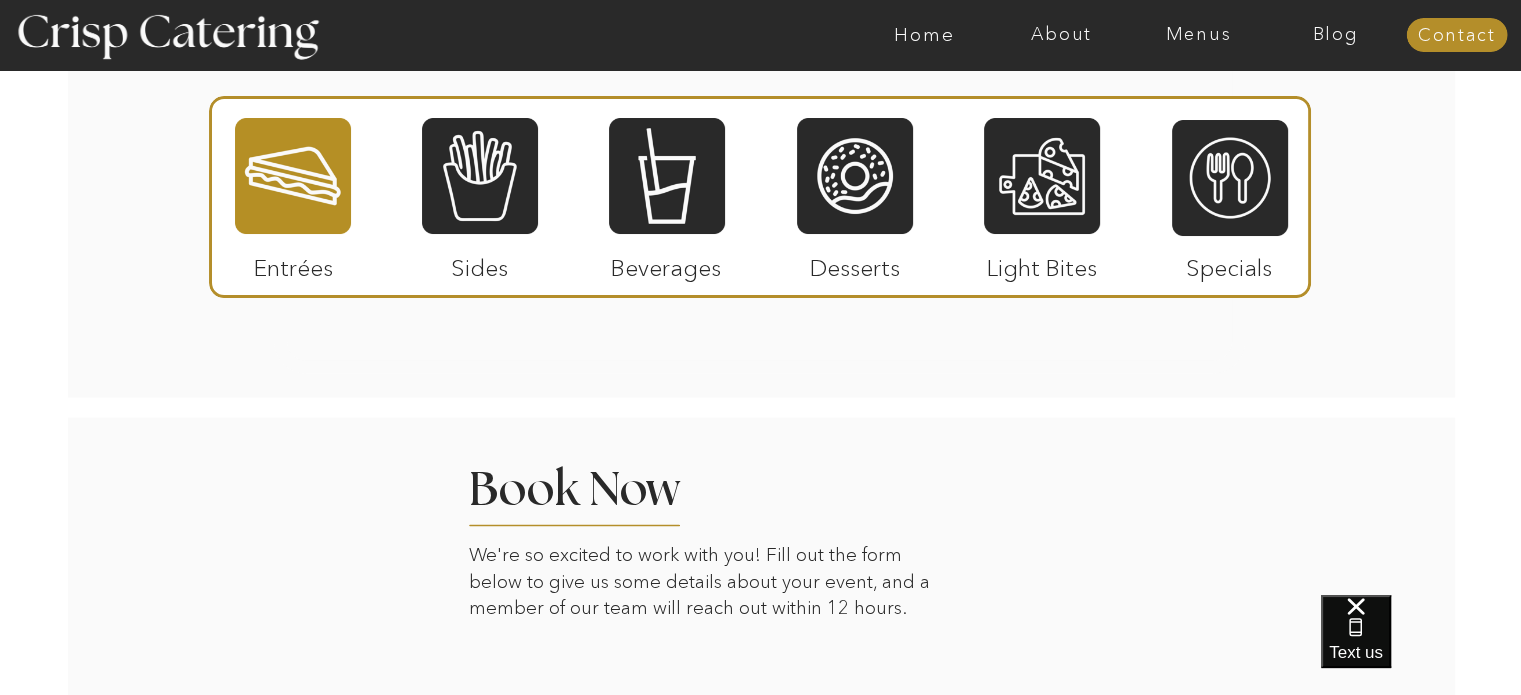 scroll, scrollTop: 4172, scrollLeft: 0, axis: vertical 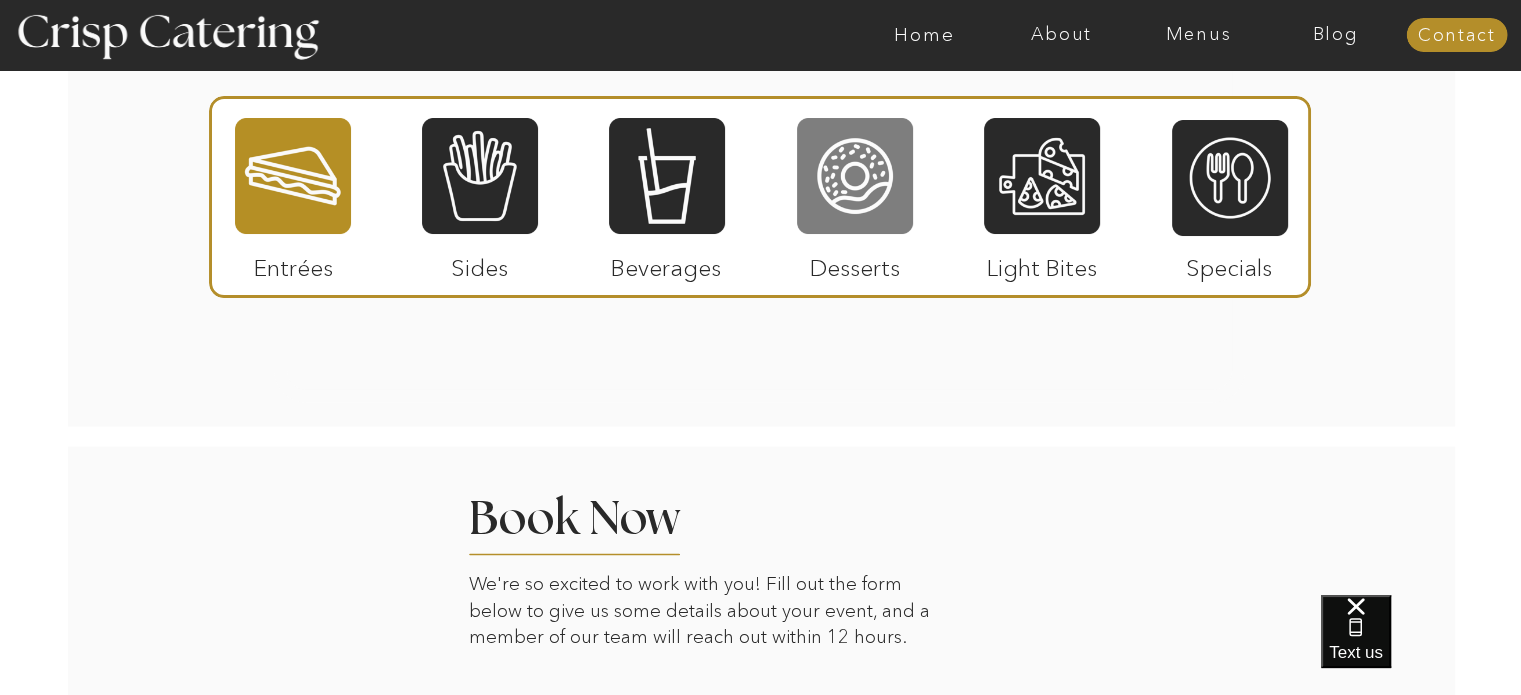 click at bounding box center [855, 176] 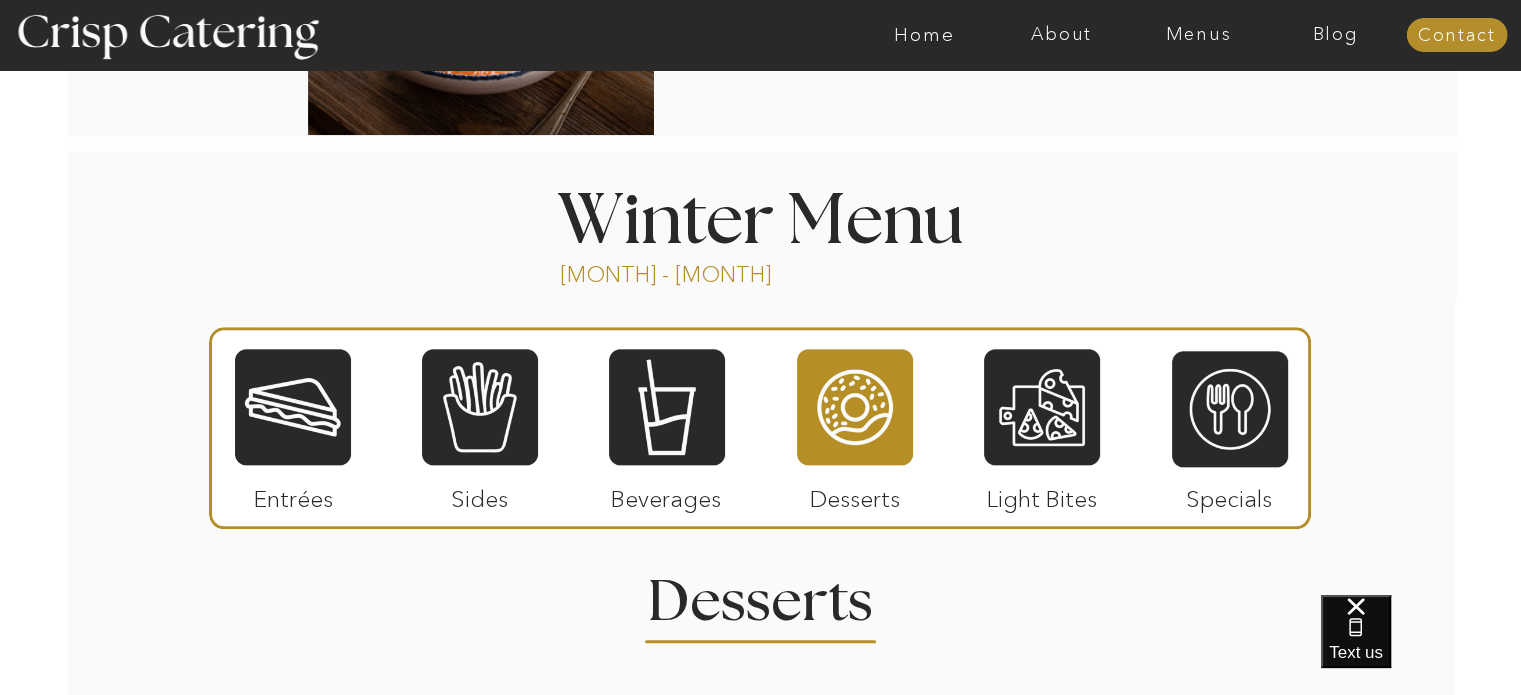scroll, scrollTop: 2090, scrollLeft: 0, axis: vertical 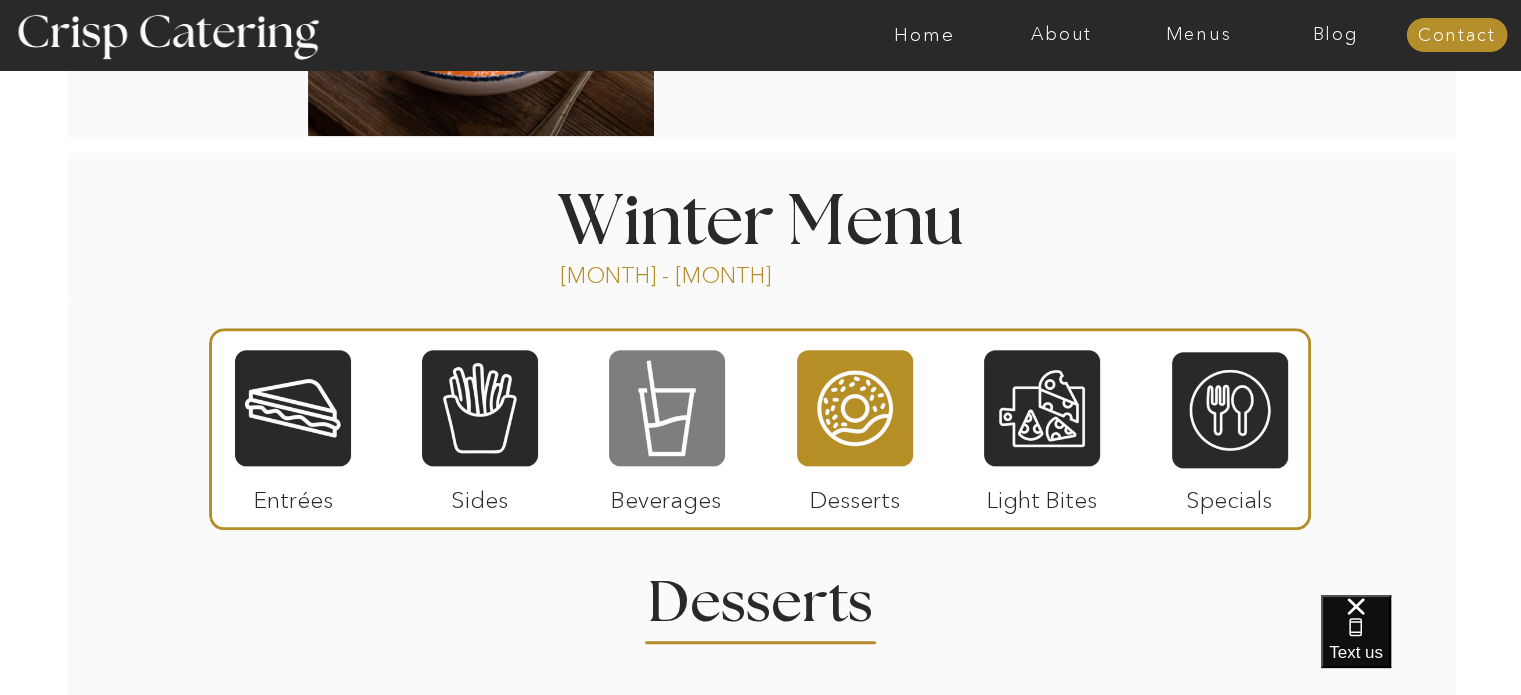 click at bounding box center (667, 408) 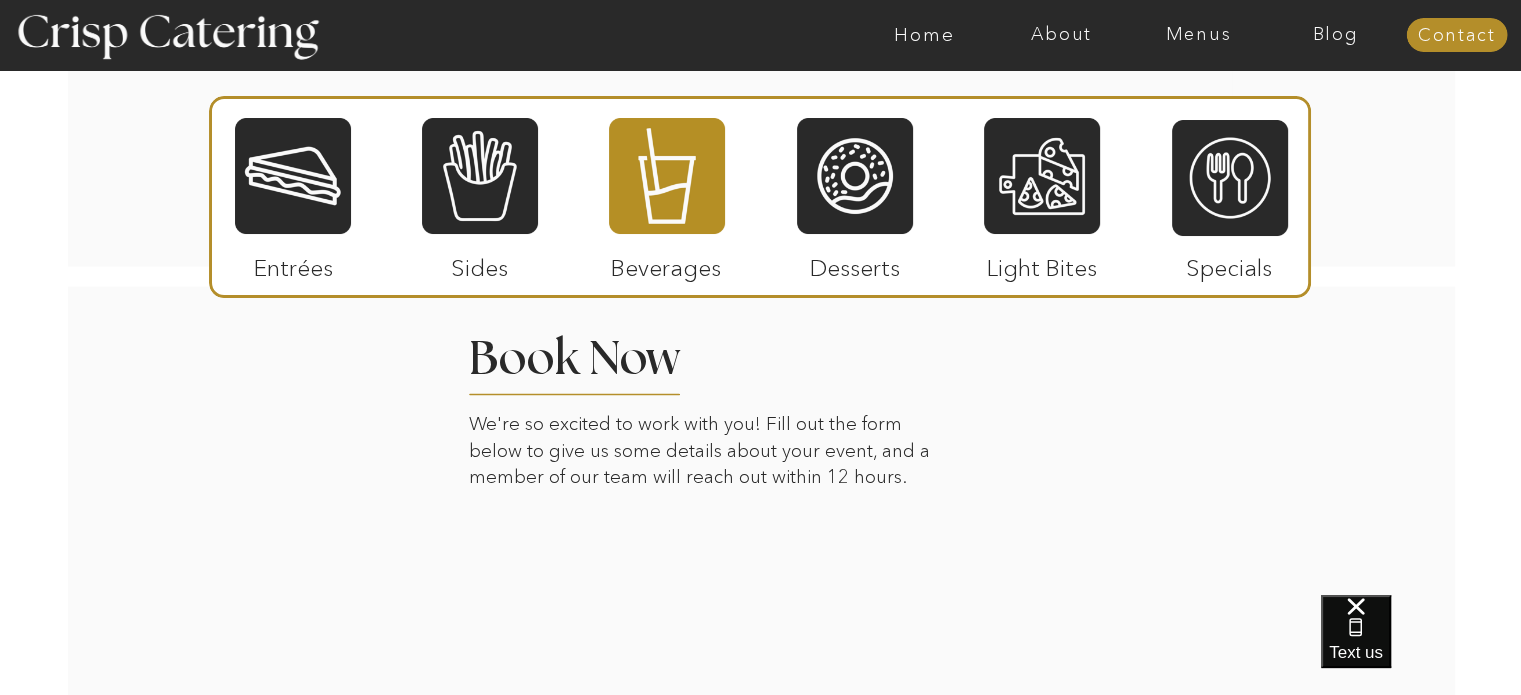 scroll, scrollTop: 4332, scrollLeft: 0, axis: vertical 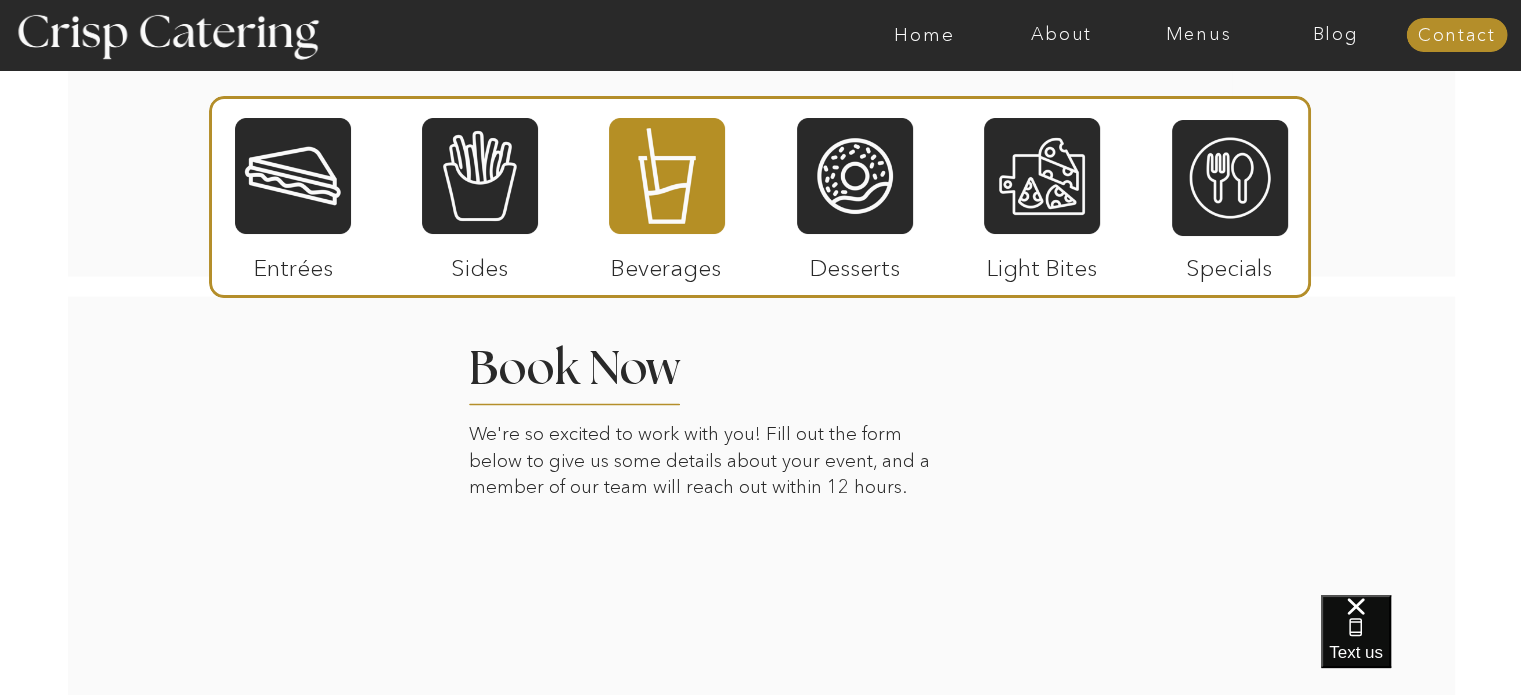 click at bounding box center [839, 35] 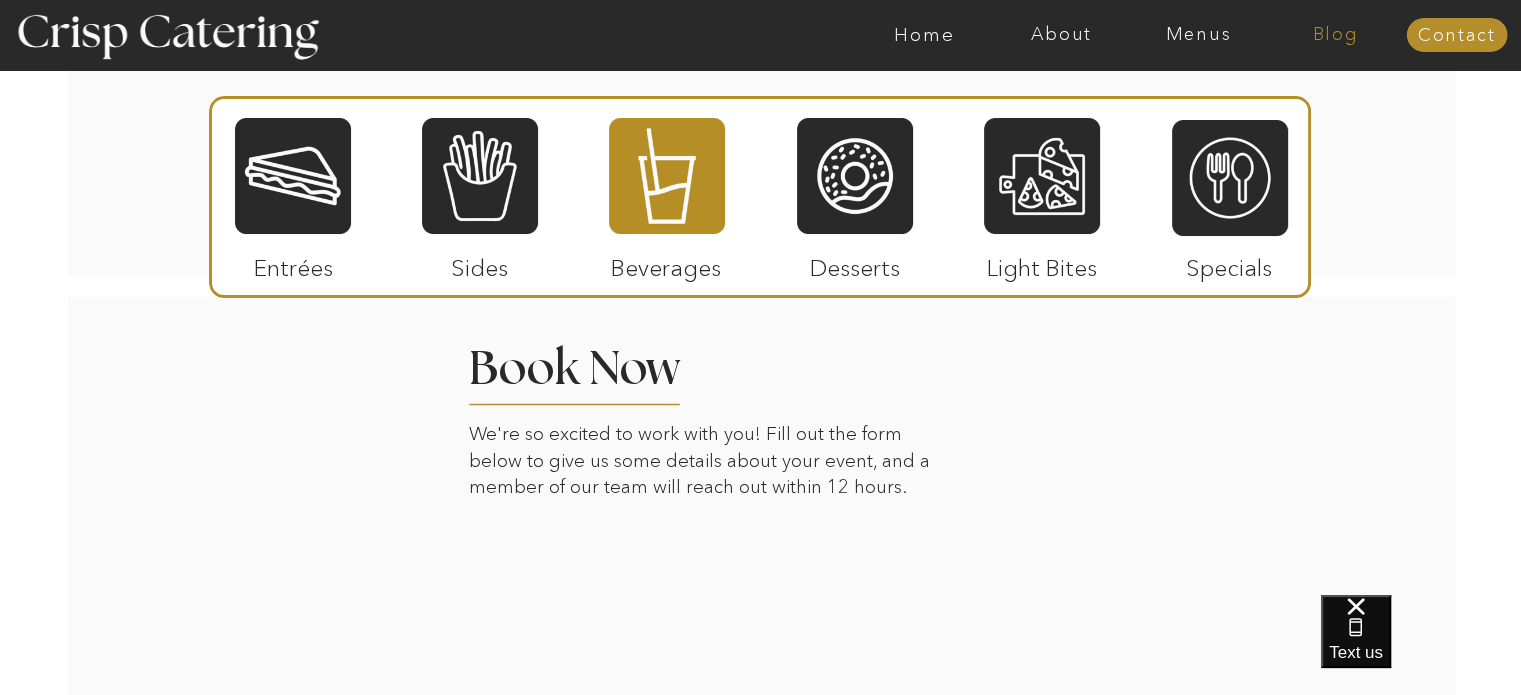 click on "Blog" at bounding box center [1335, 35] 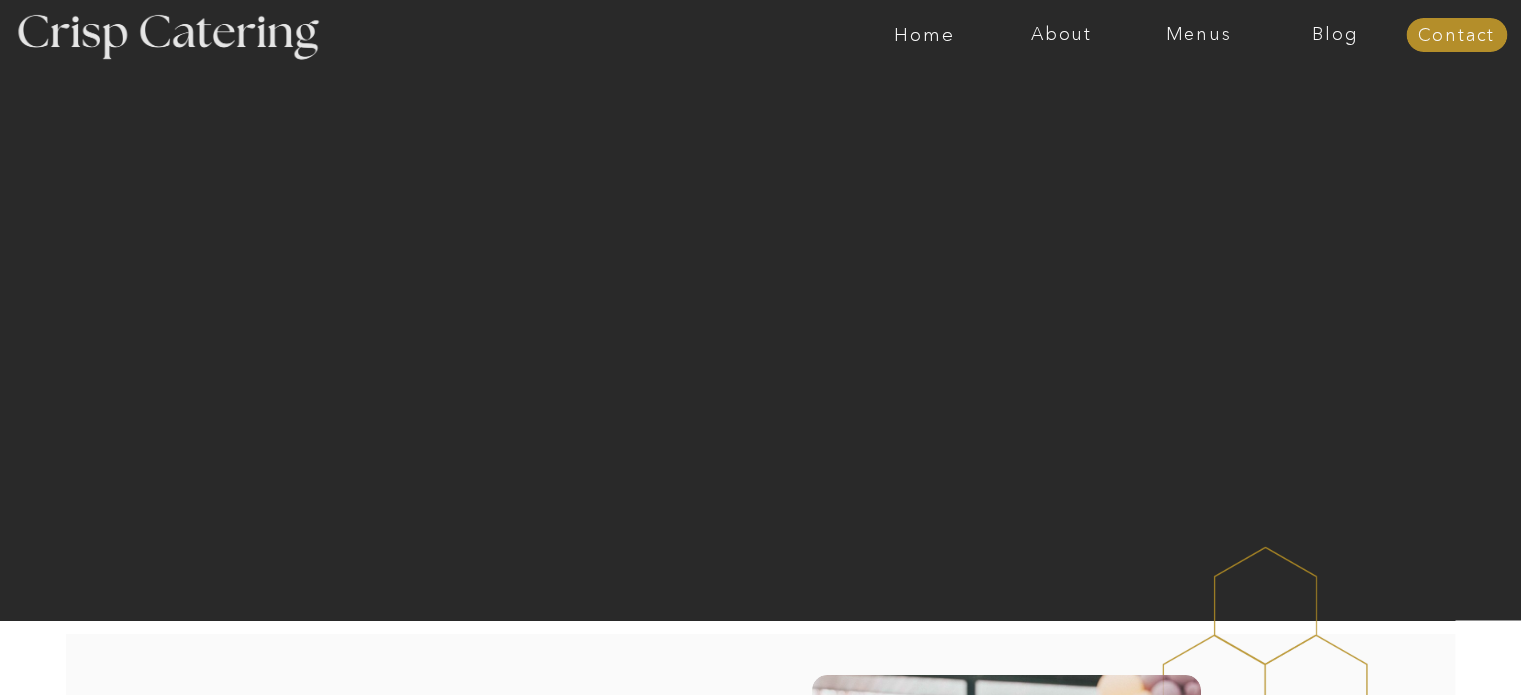 scroll, scrollTop: 0, scrollLeft: 0, axis: both 